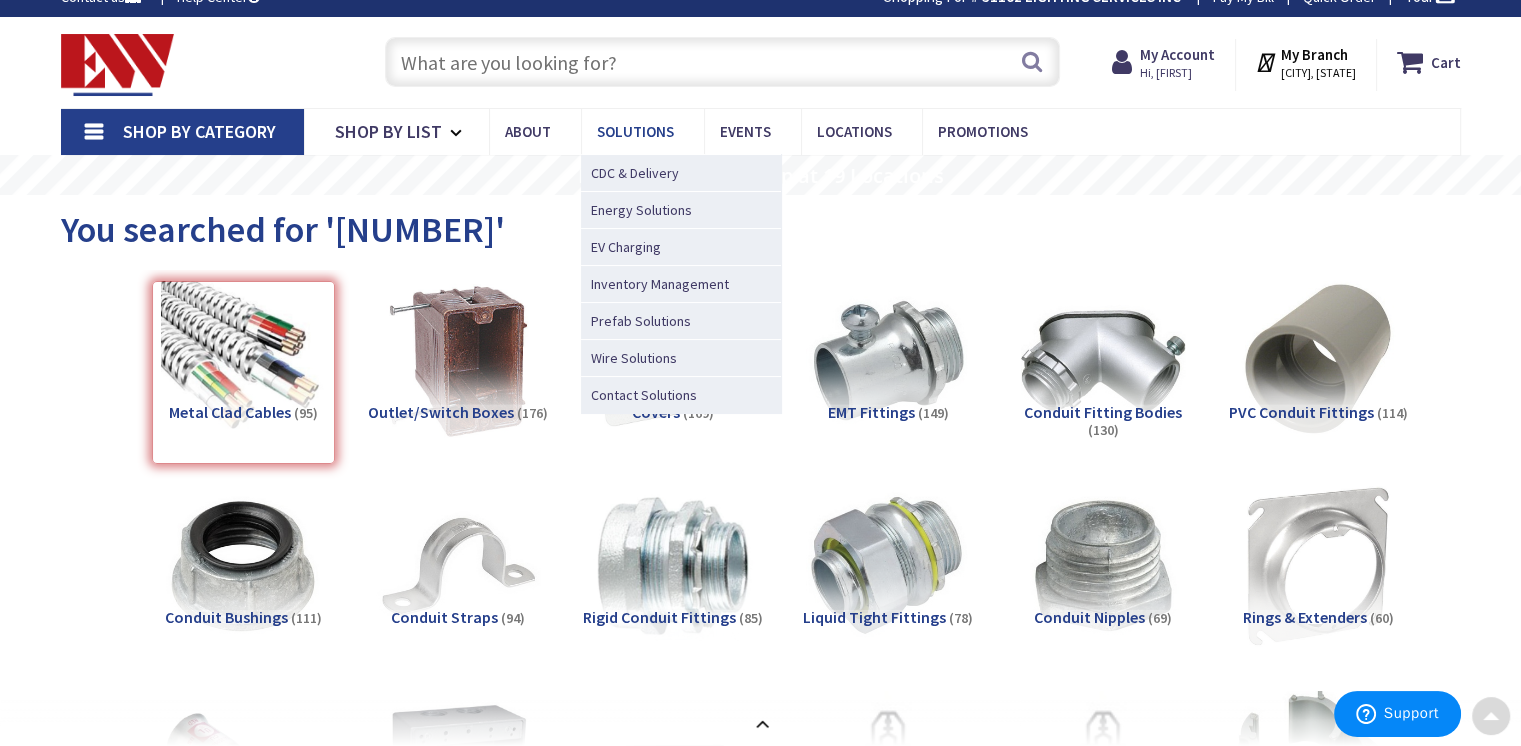 scroll, scrollTop: 0, scrollLeft: 0, axis: both 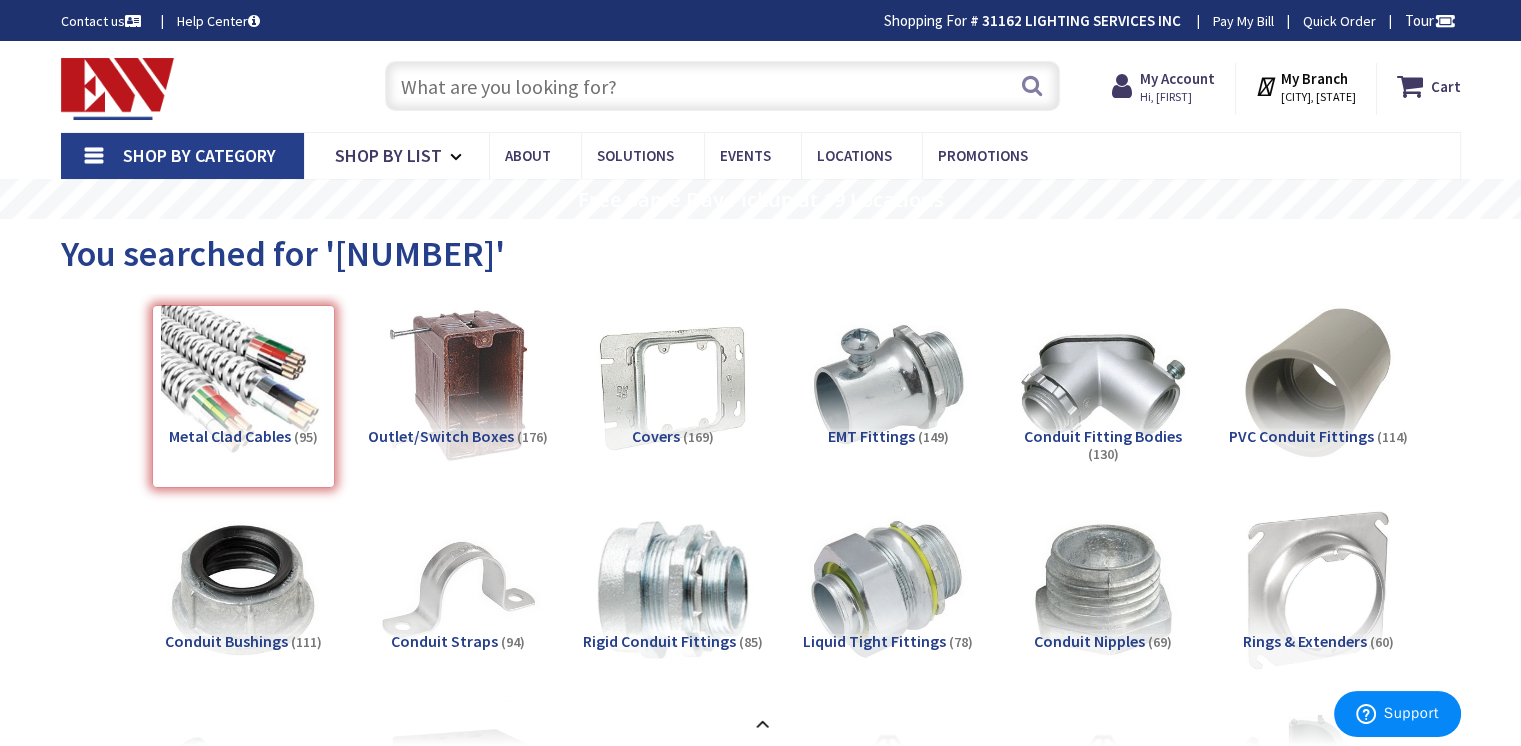 click at bounding box center (722, 86) 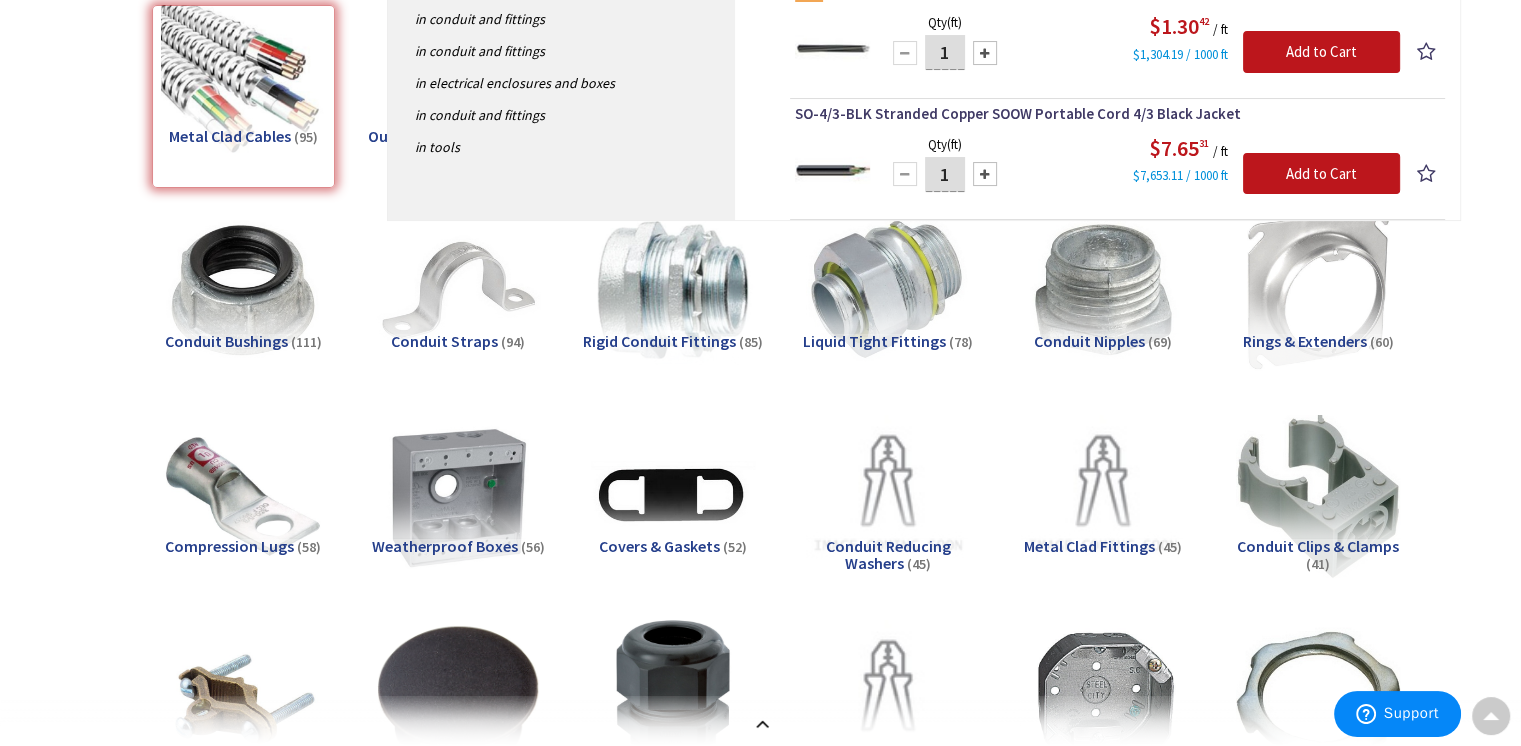 scroll, scrollTop: 0, scrollLeft: 0, axis: both 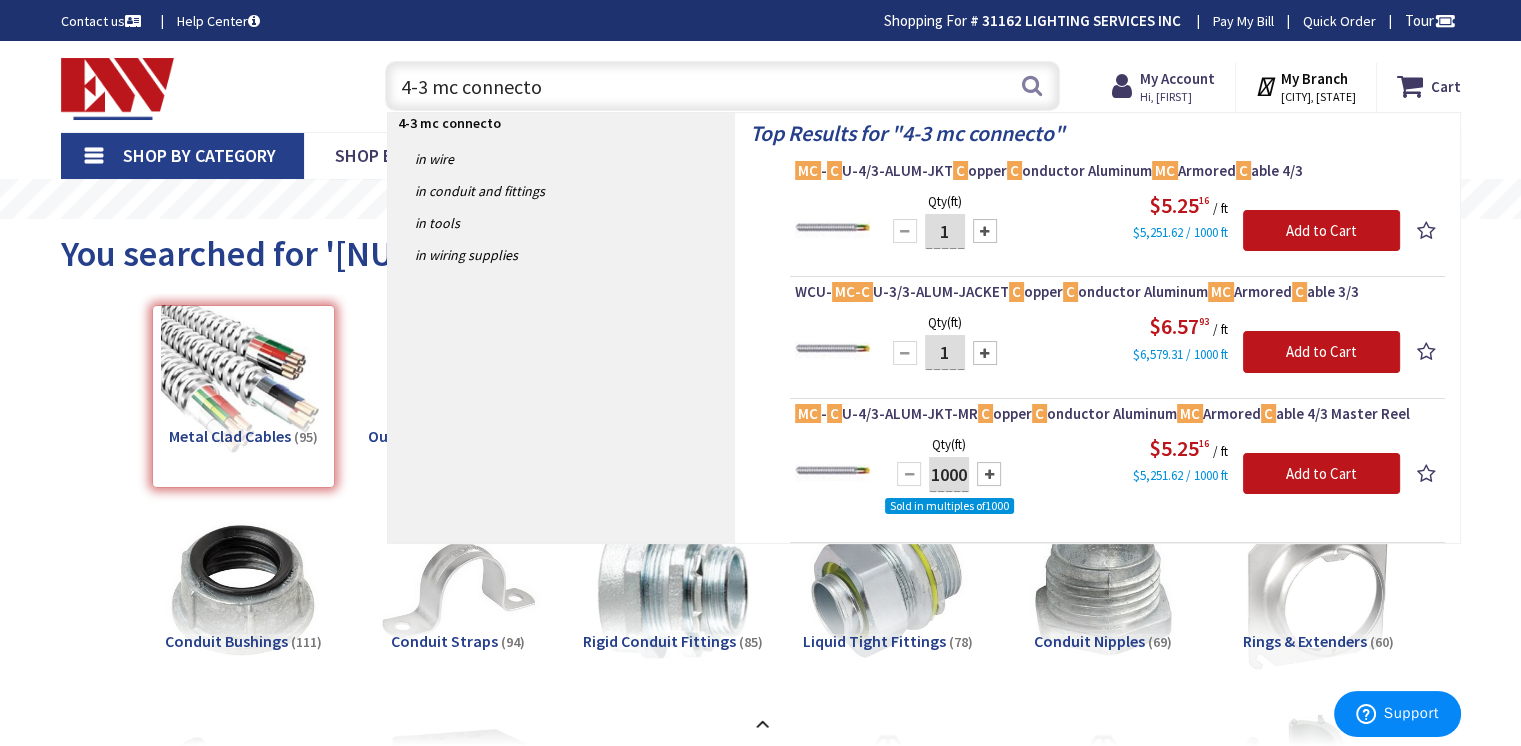 type on "4-3 mc connector" 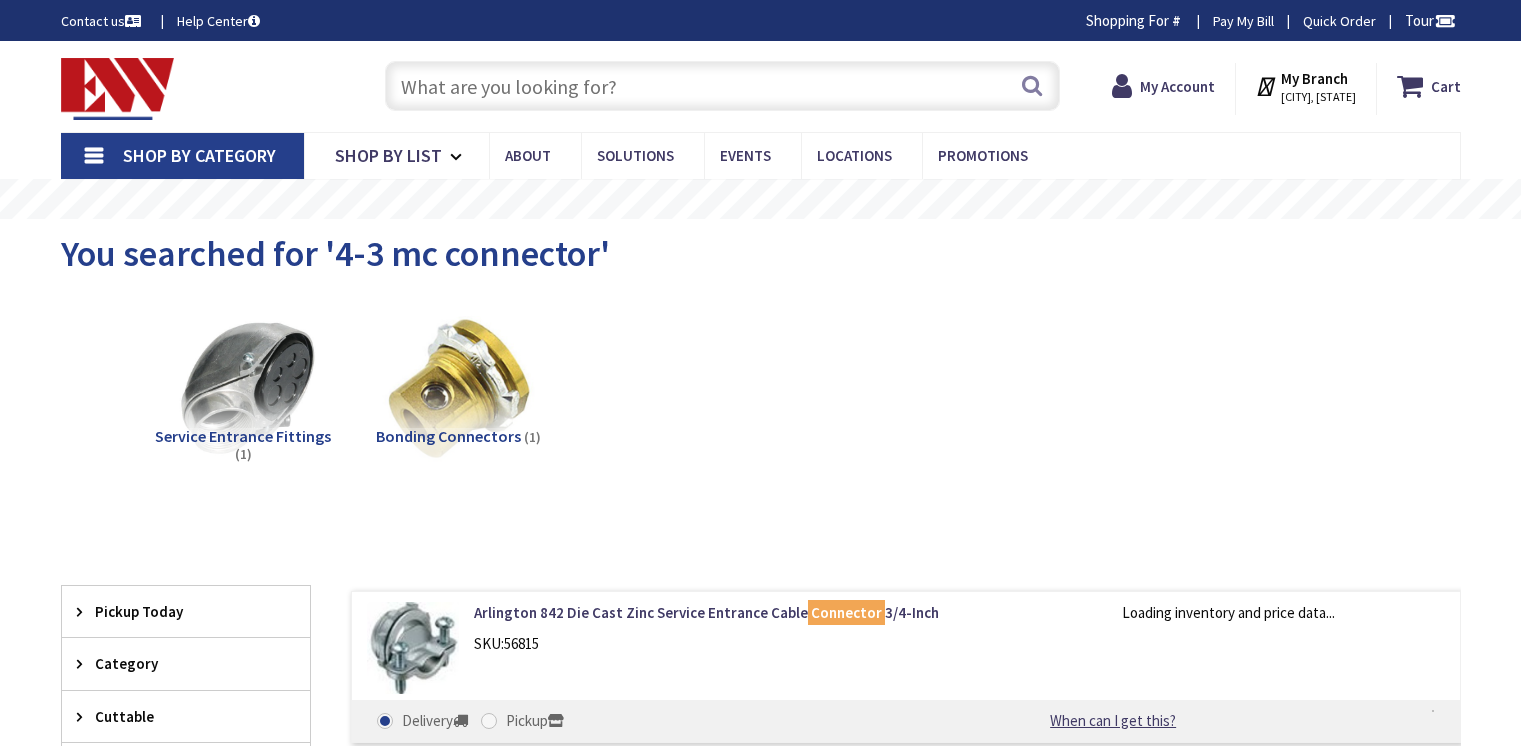 scroll, scrollTop: 0, scrollLeft: 0, axis: both 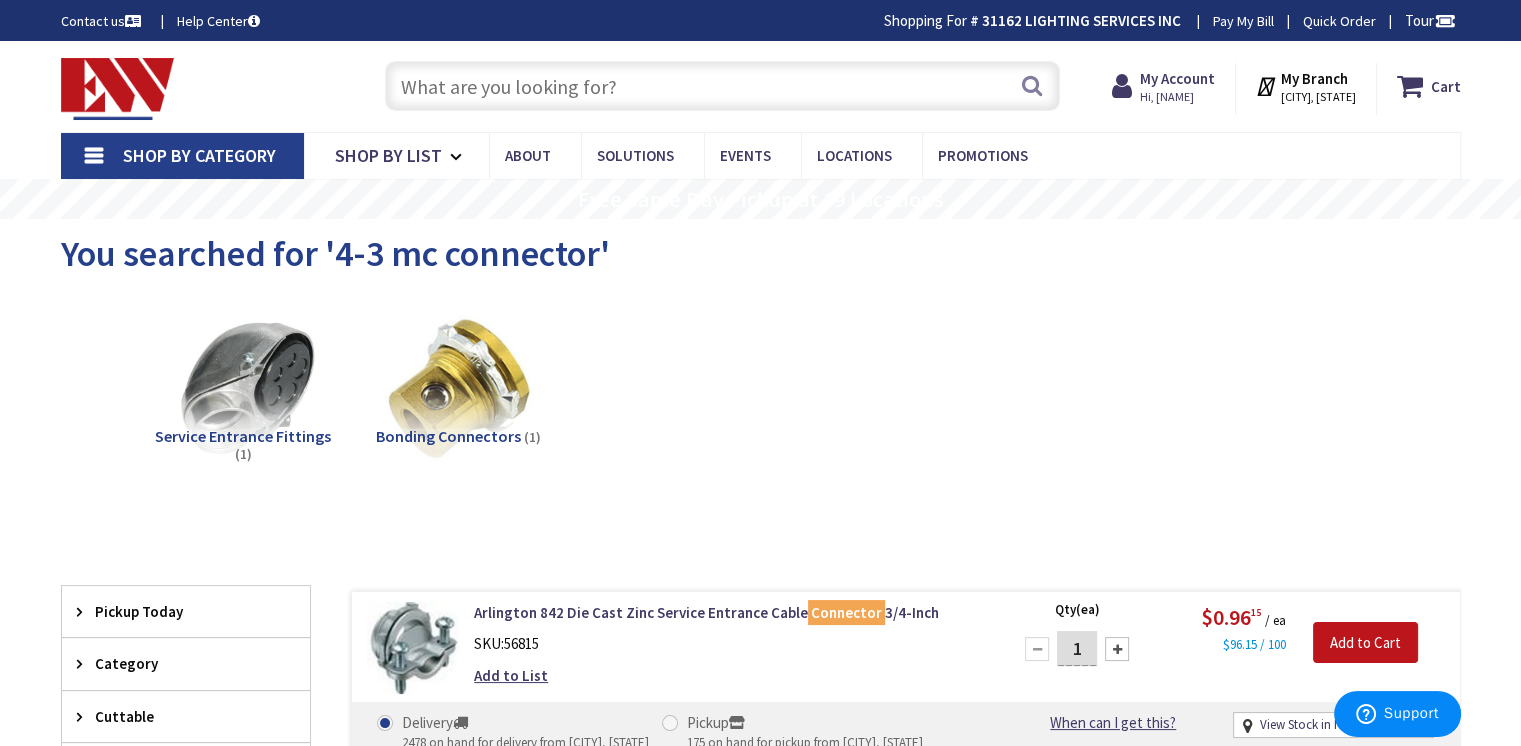 click at bounding box center (722, 86) 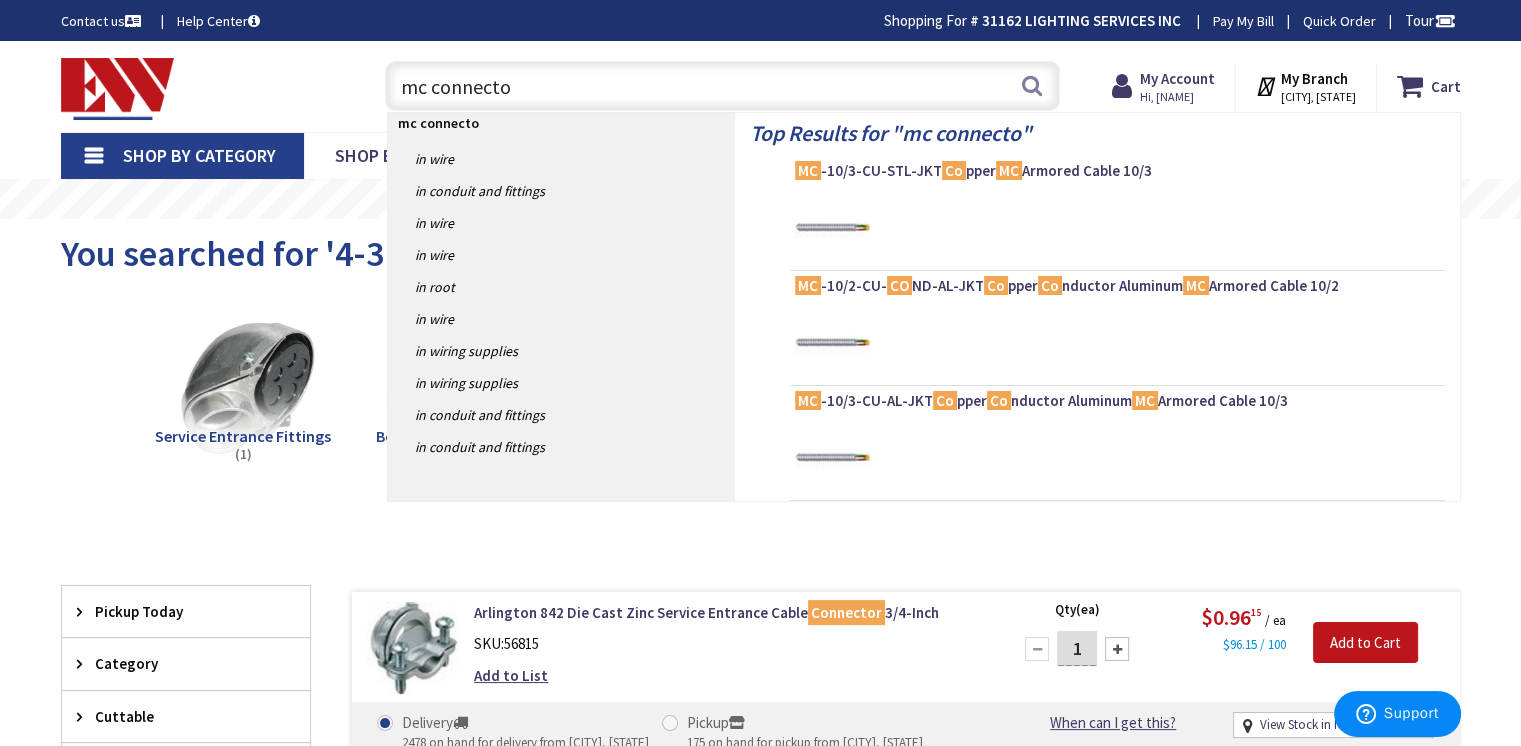 type on "mc connector" 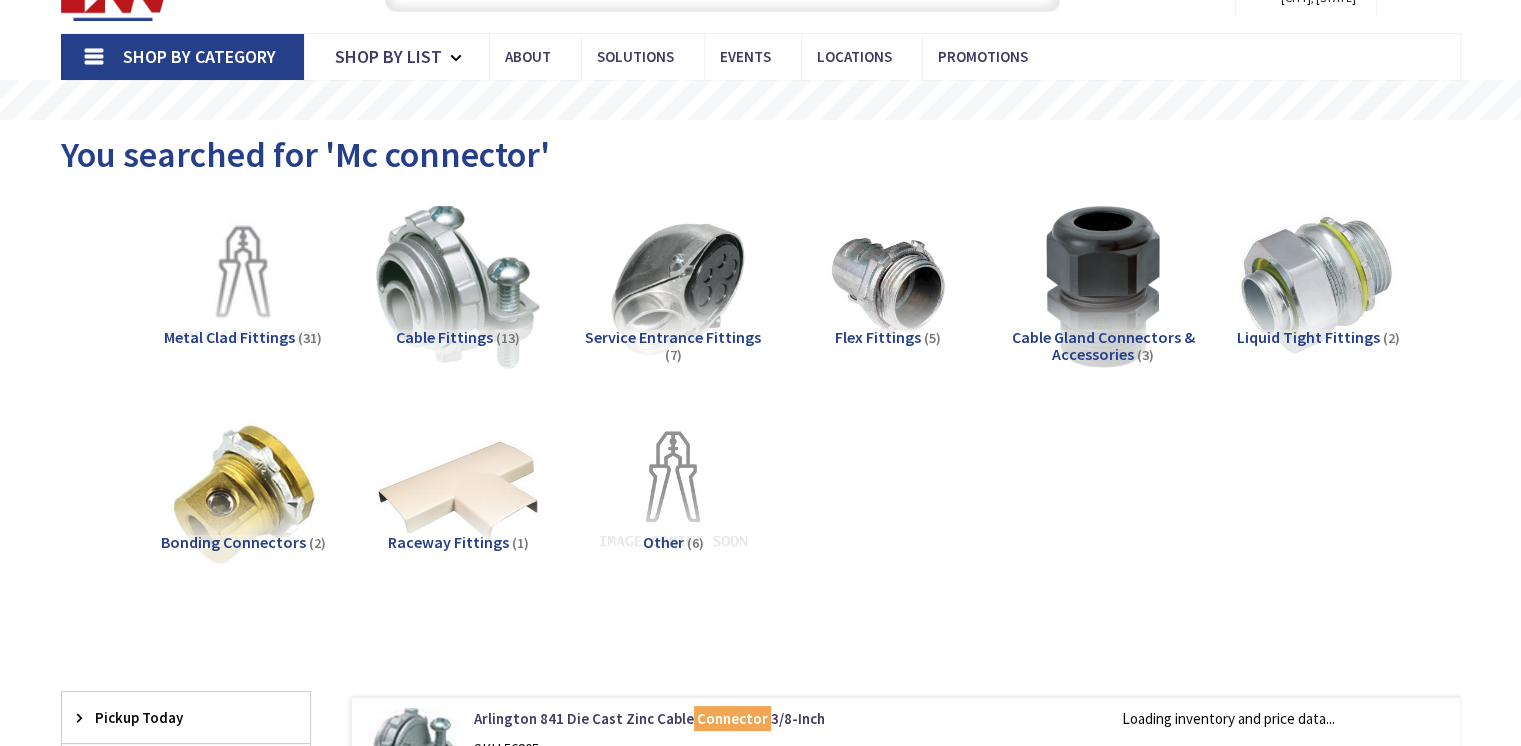 scroll, scrollTop: 100, scrollLeft: 0, axis: vertical 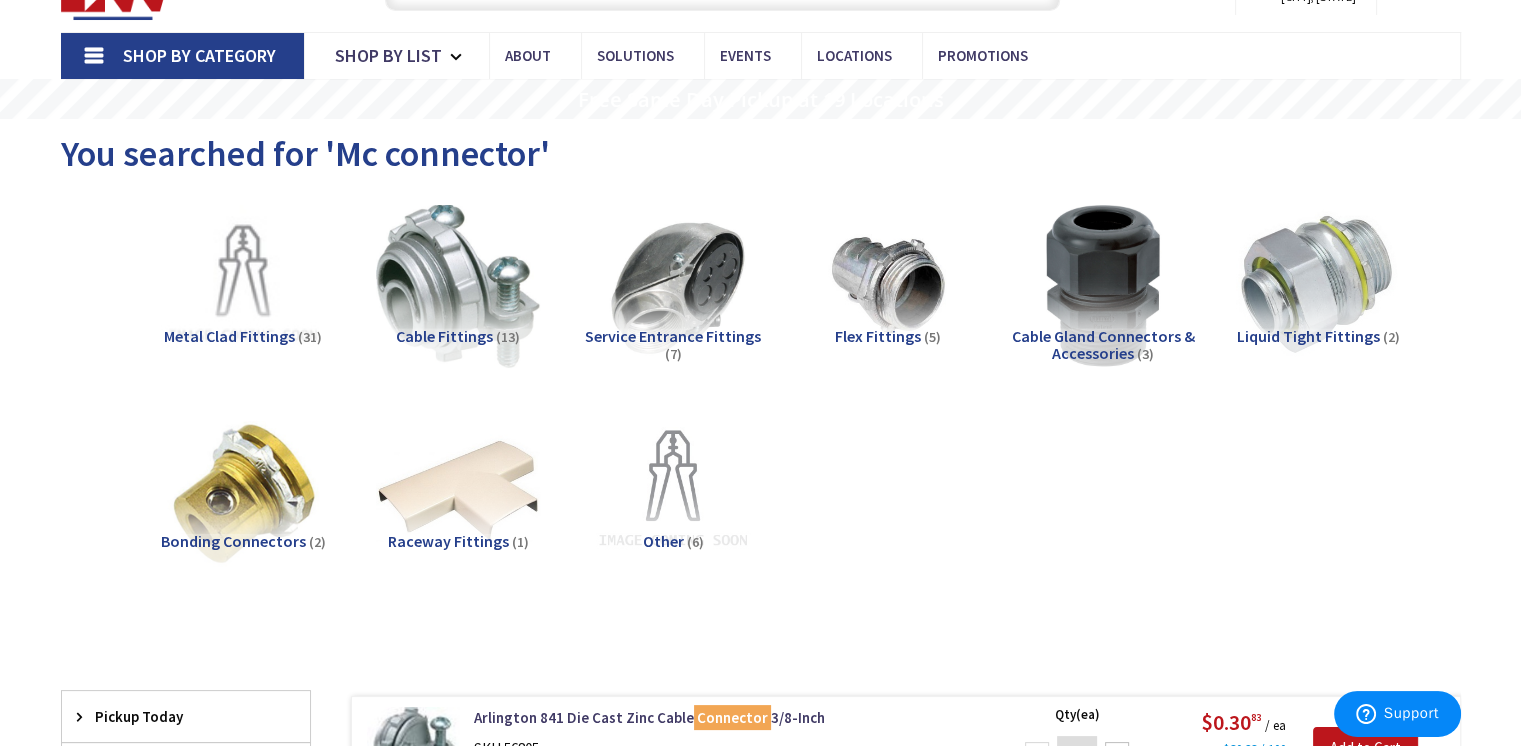 click on "Cable Fittings" at bounding box center (444, 336) 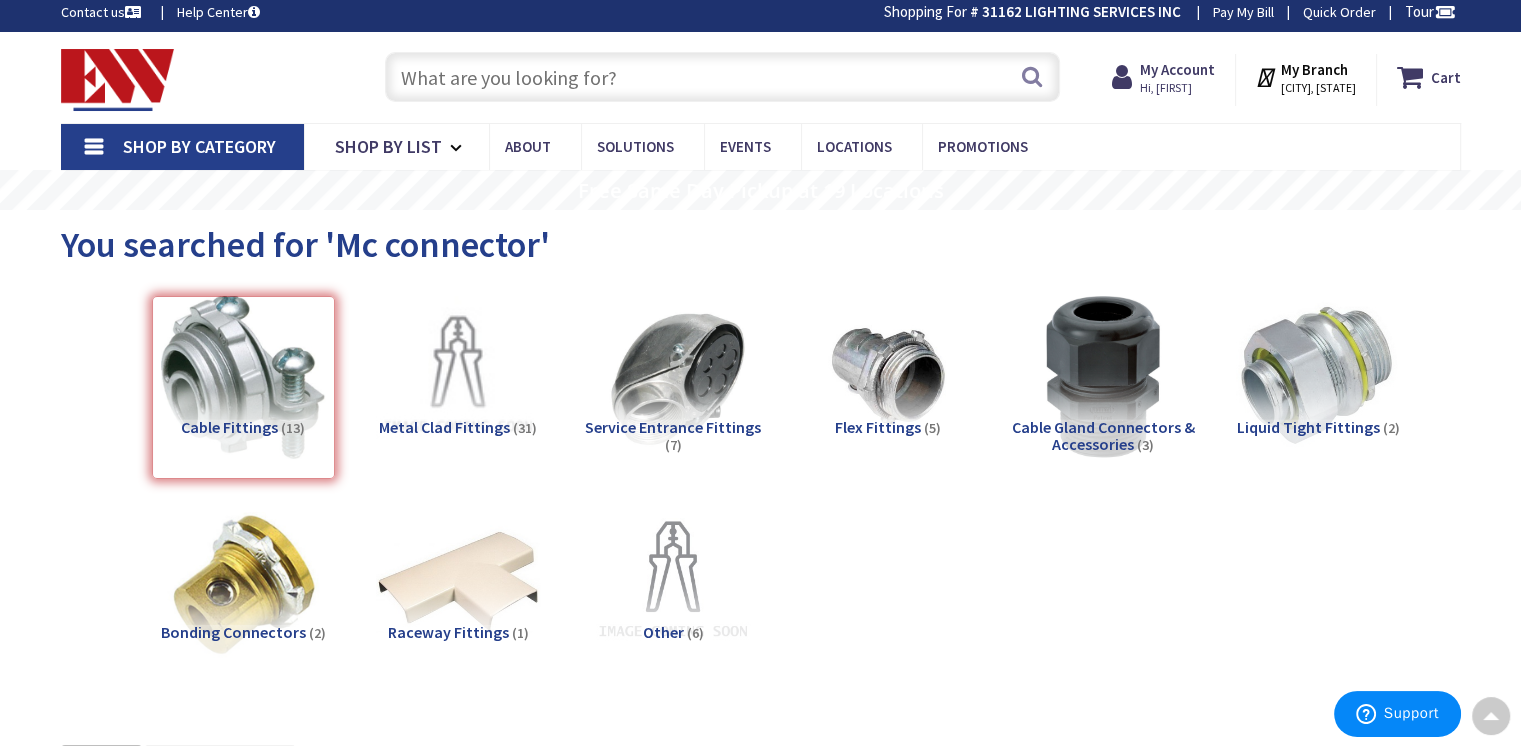 scroll, scrollTop: 0, scrollLeft: 0, axis: both 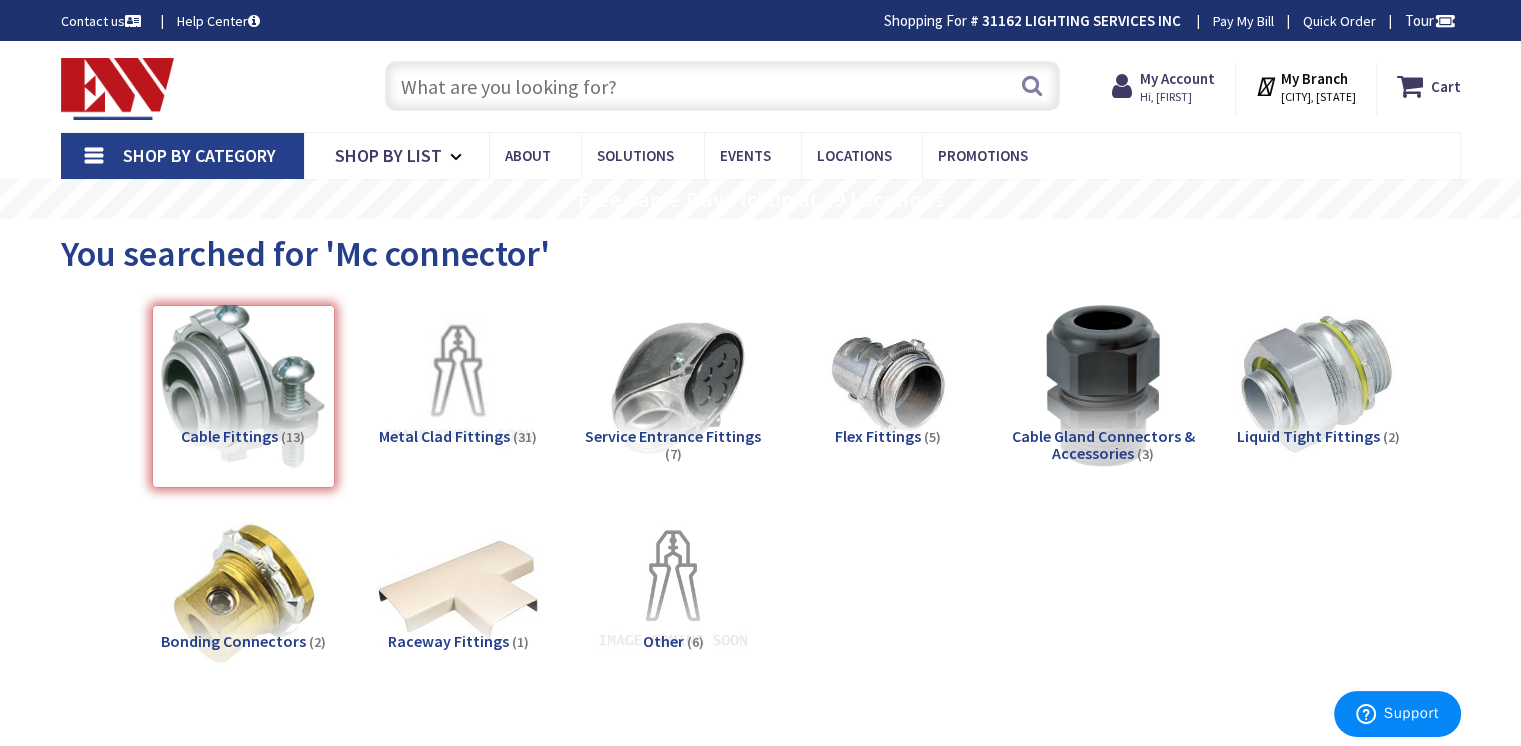 click at bounding box center (722, 86) 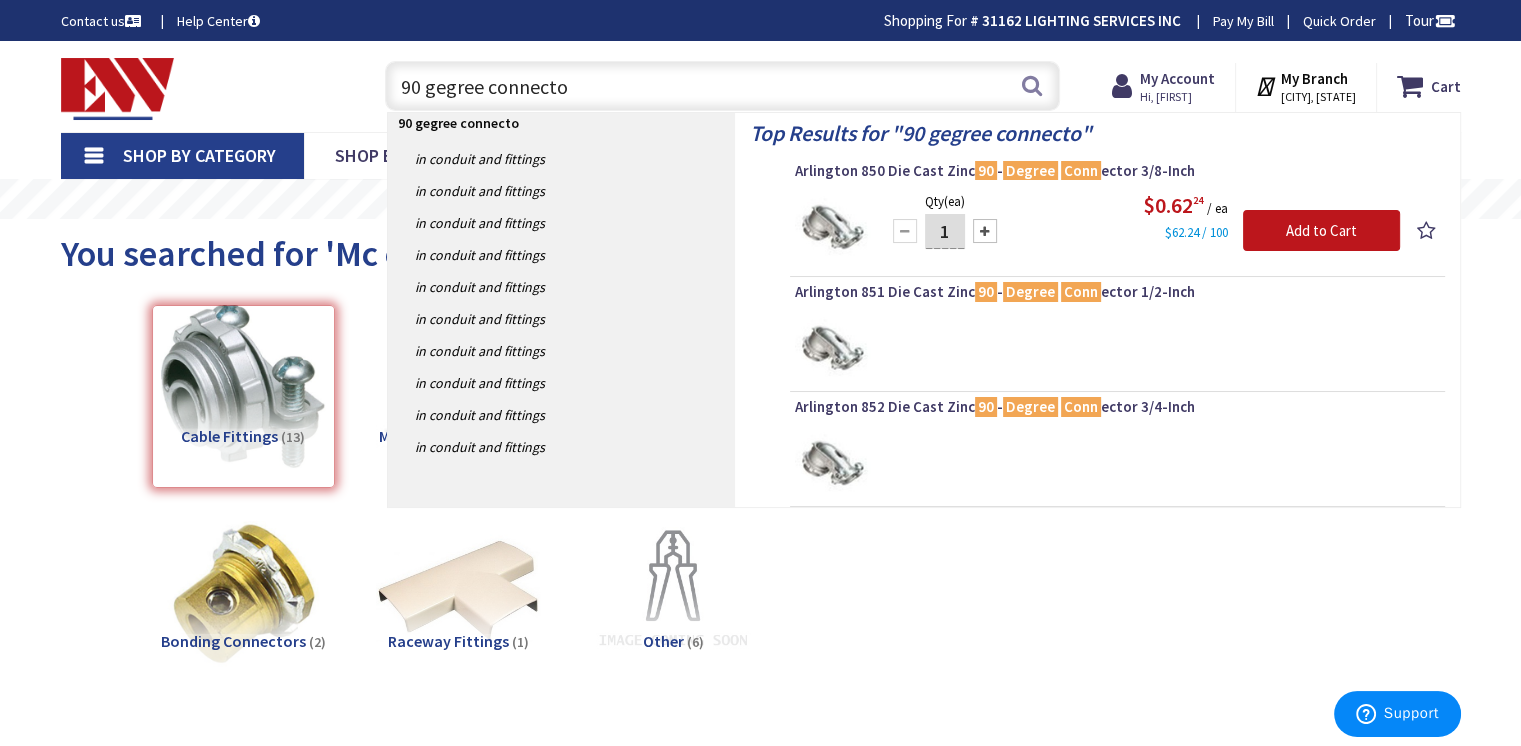 type on "90 gegree connector" 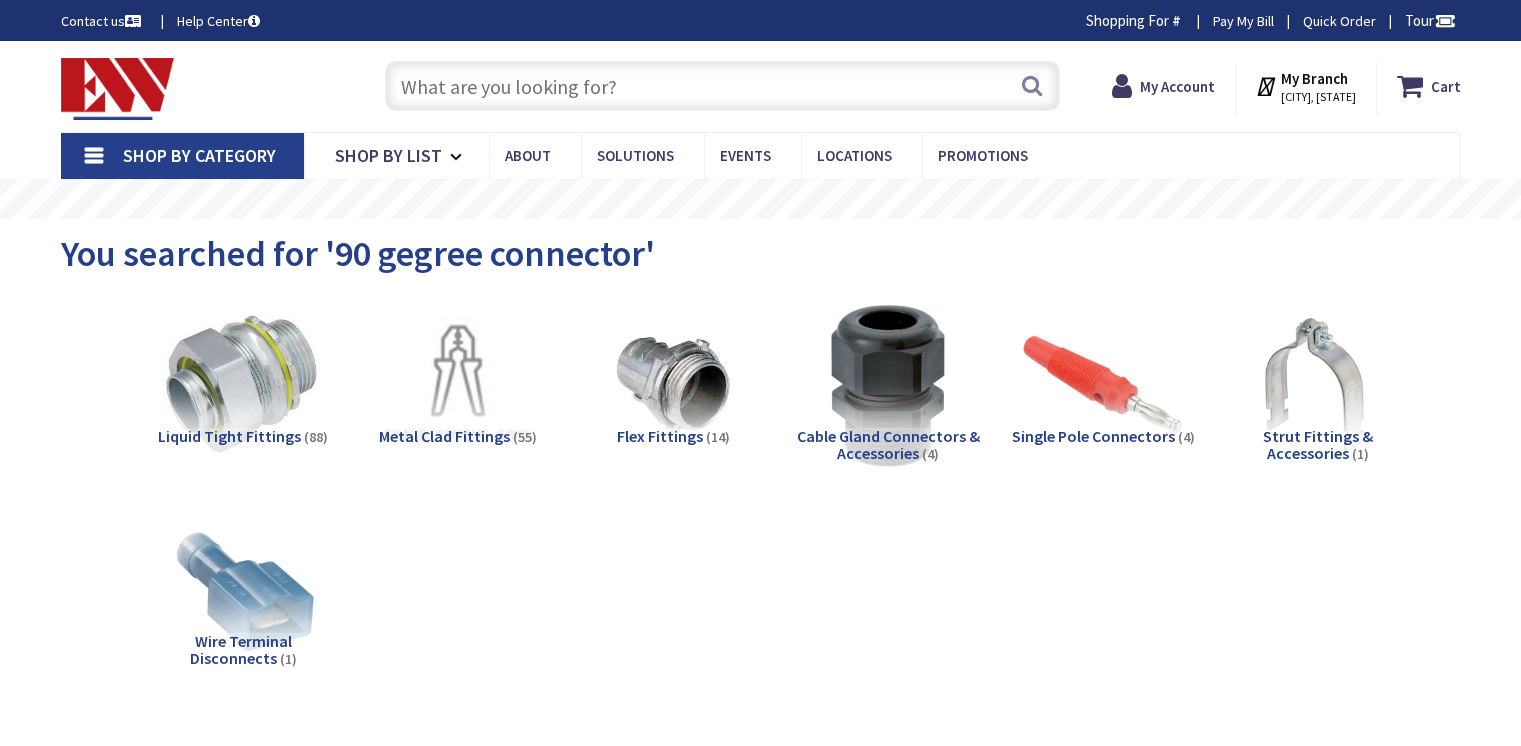 scroll, scrollTop: 0, scrollLeft: 0, axis: both 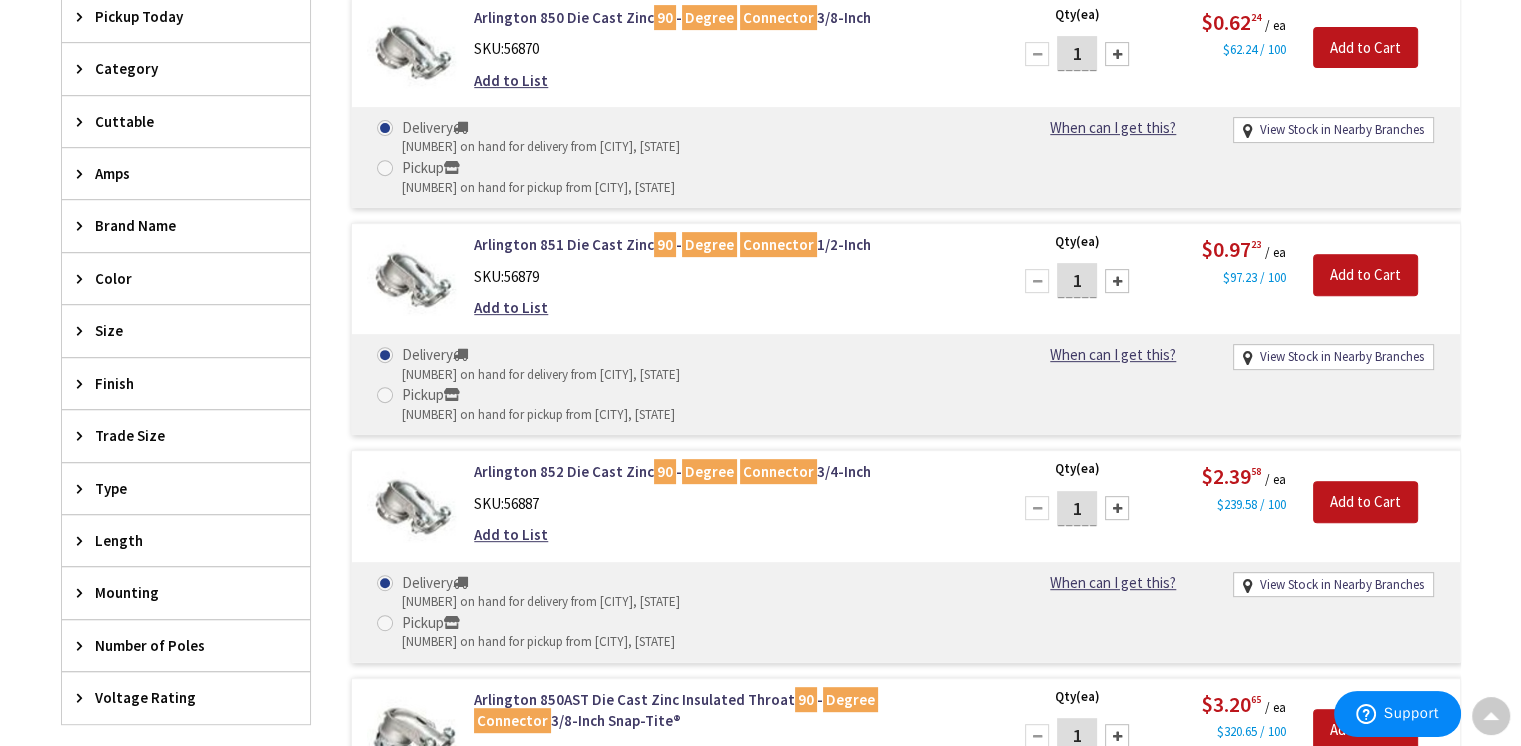 click on "Trade Size" at bounding box center [186, 435] 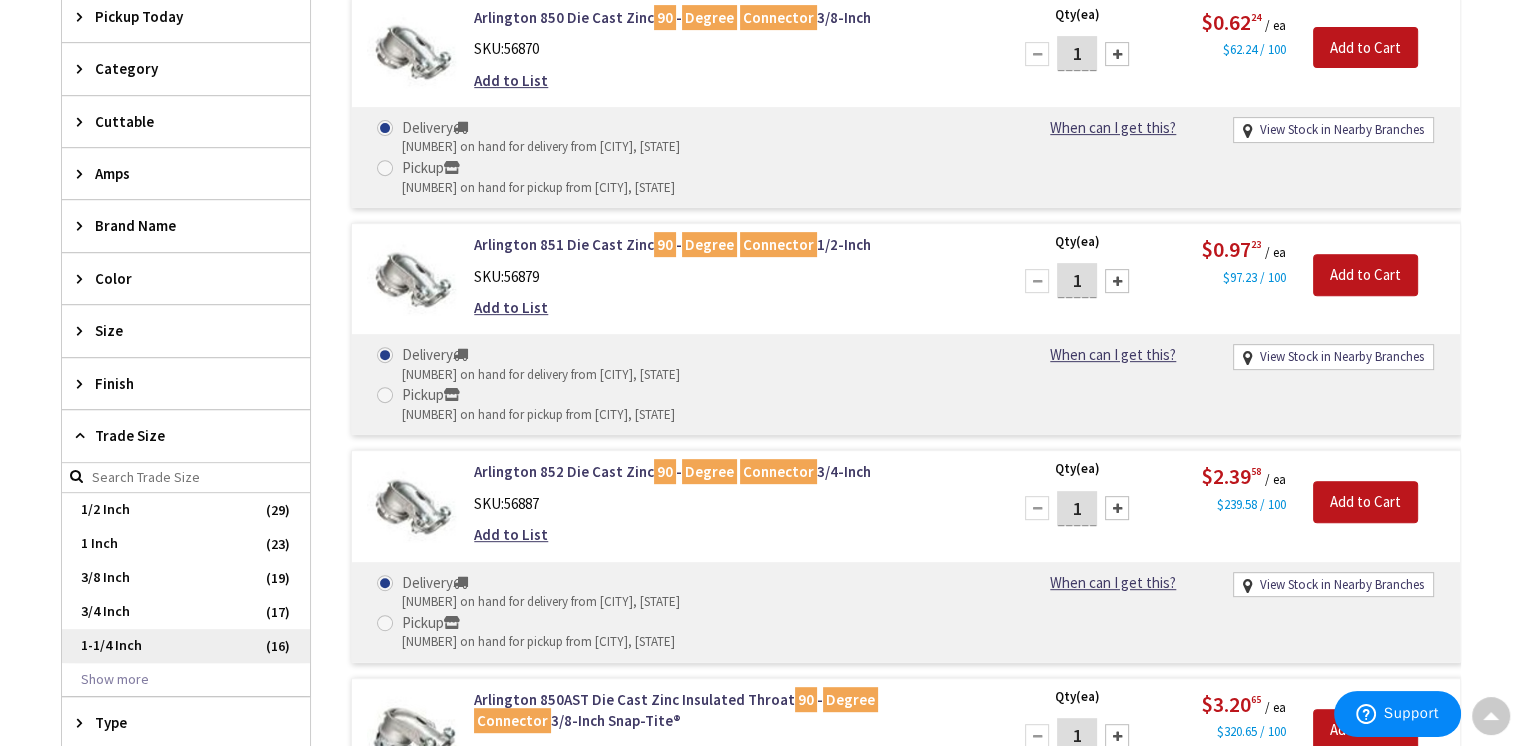click on "1-1/4 Inch" at bounding box center [186, 646] 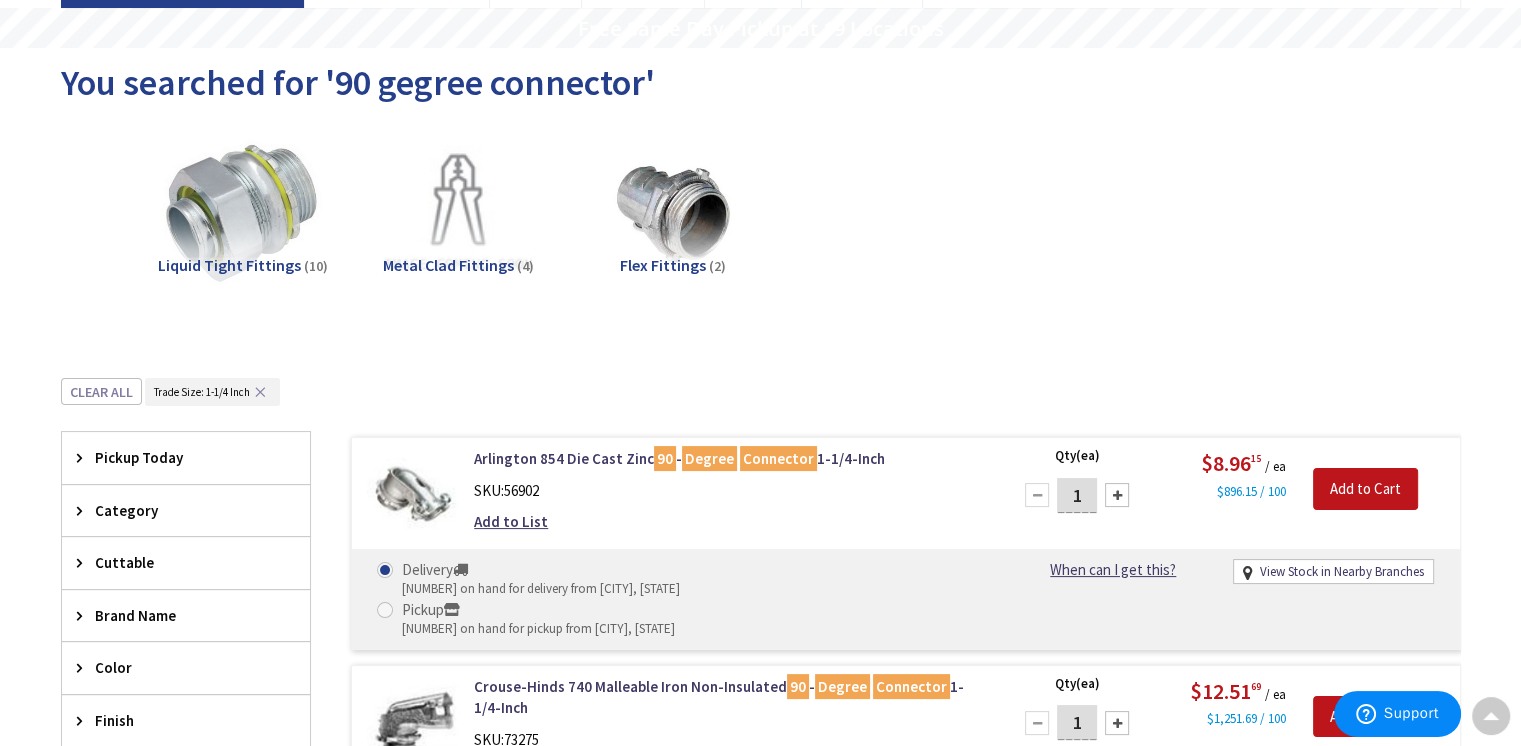 scroll, scrollTop: 0, scrollLeft: 0, axis: both 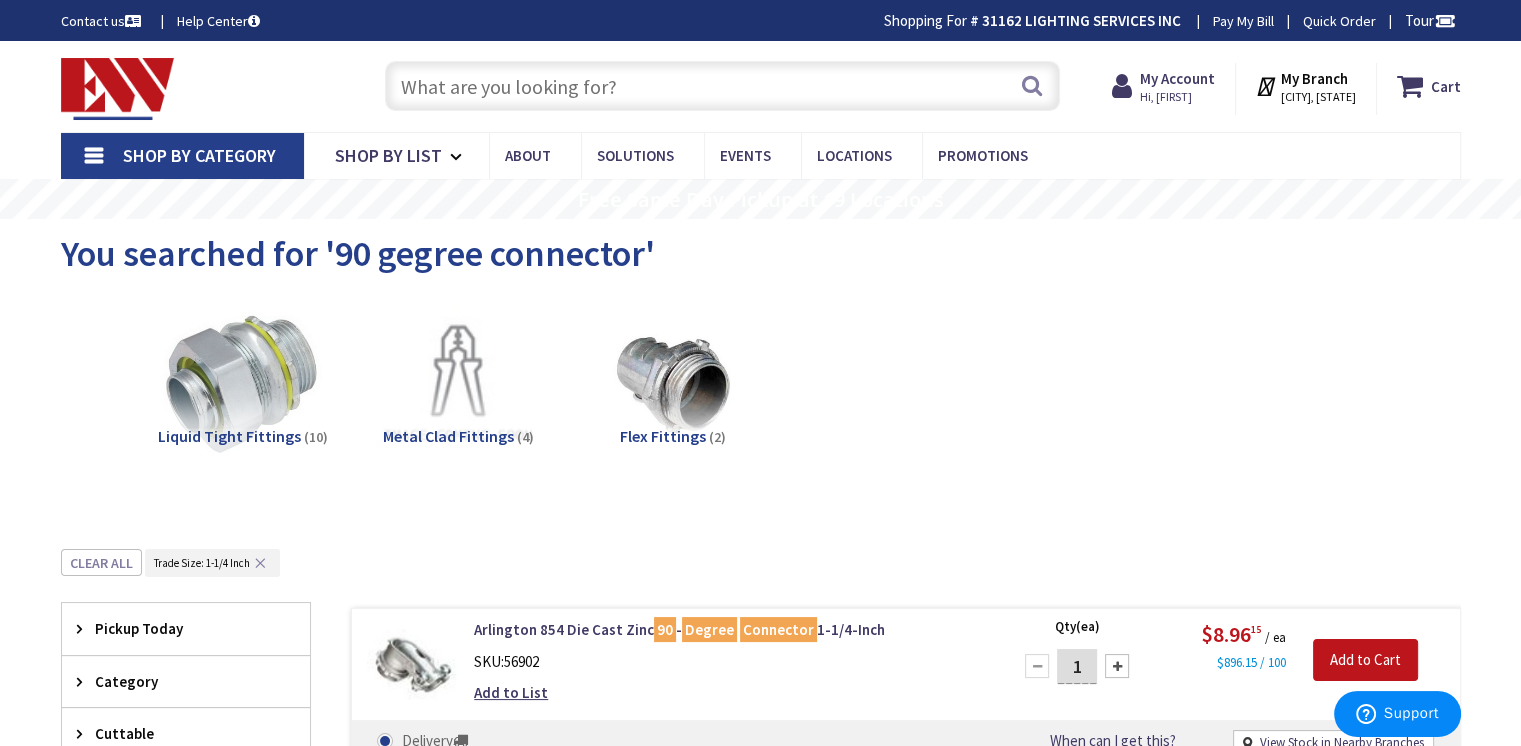 click at bounding box center [722, 86] 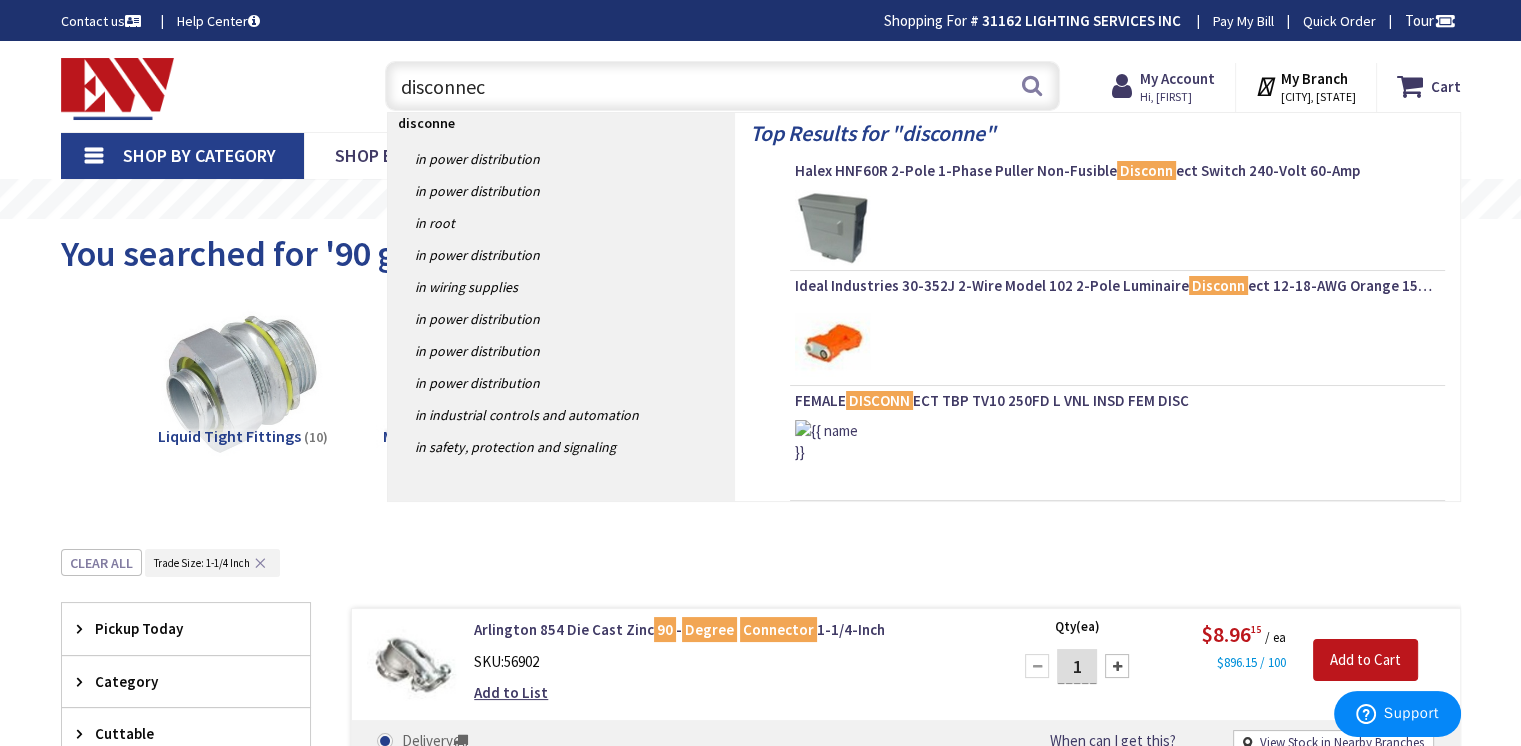 type on "disconnect" 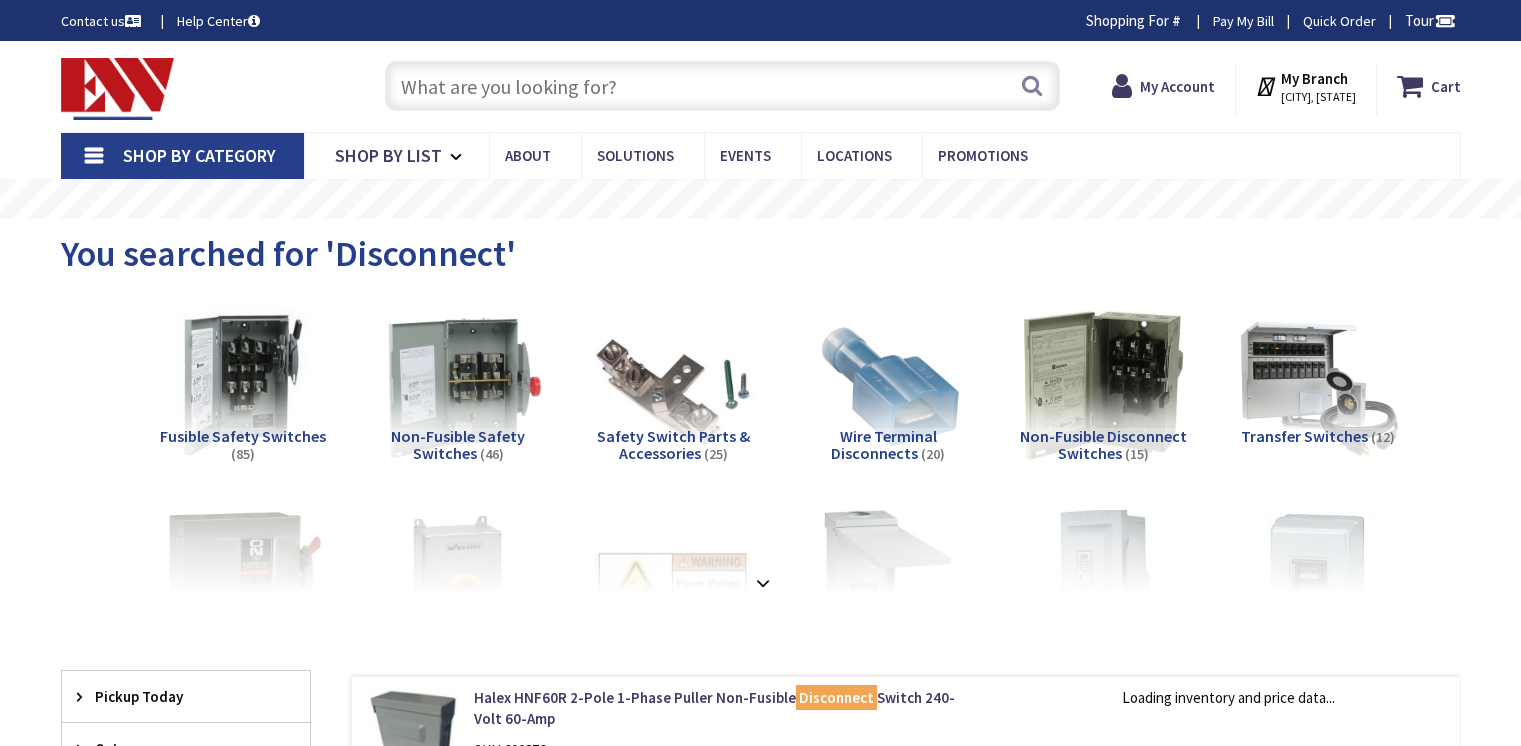 scroll, scrollTop: 0, scrollLeft: 0, axis: both 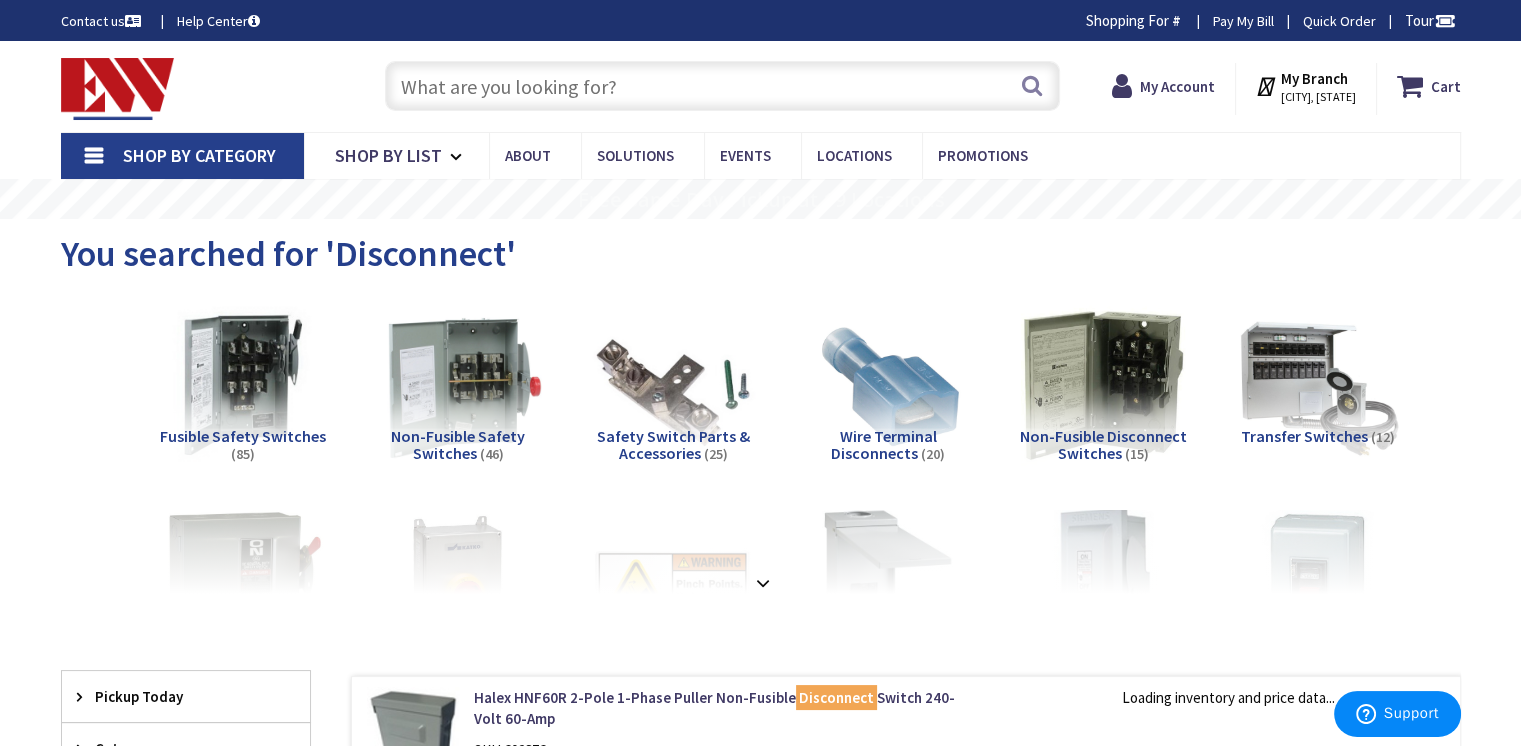 click at bounding box center [457, 385] 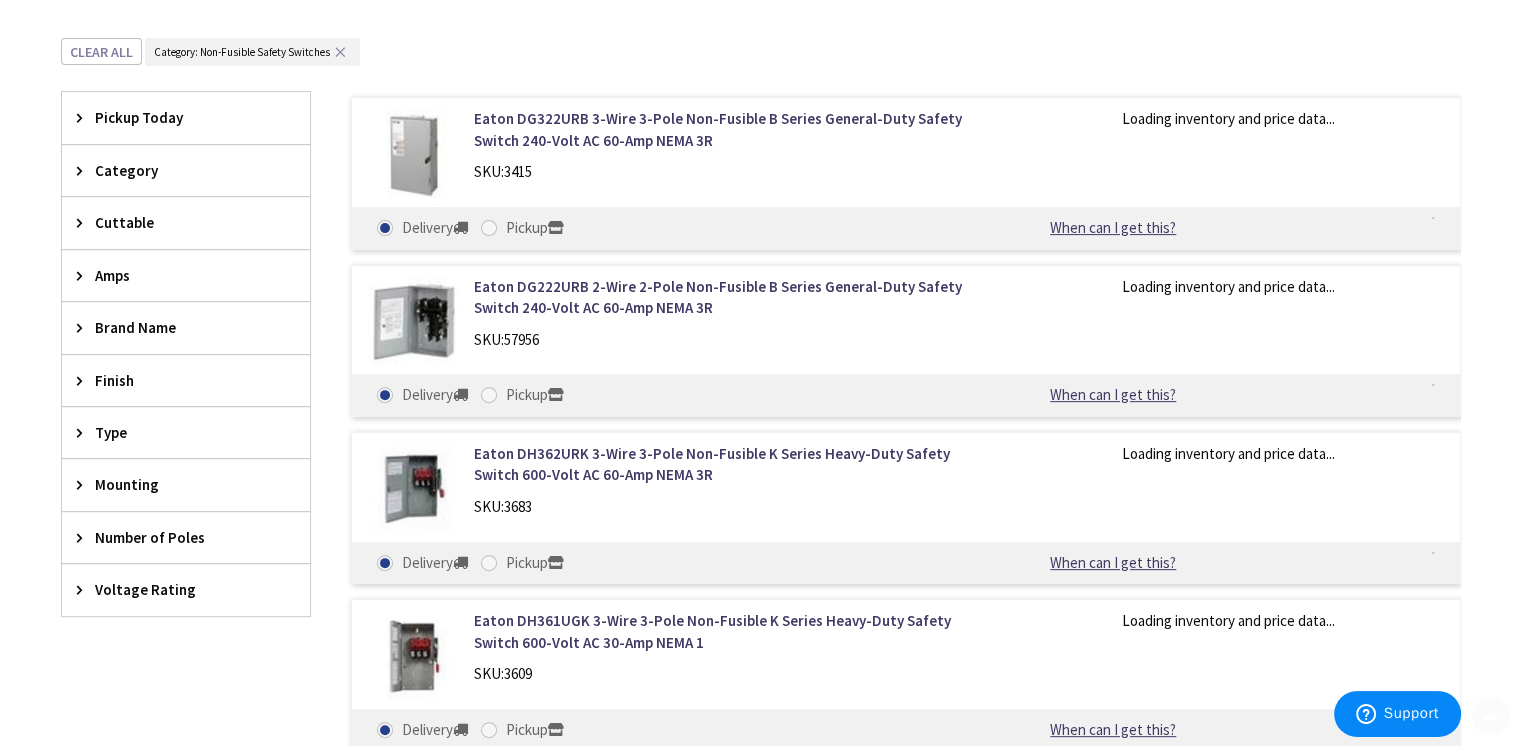 scroll, scrollTop: 633, scrollLeft: 0, axis: vertical 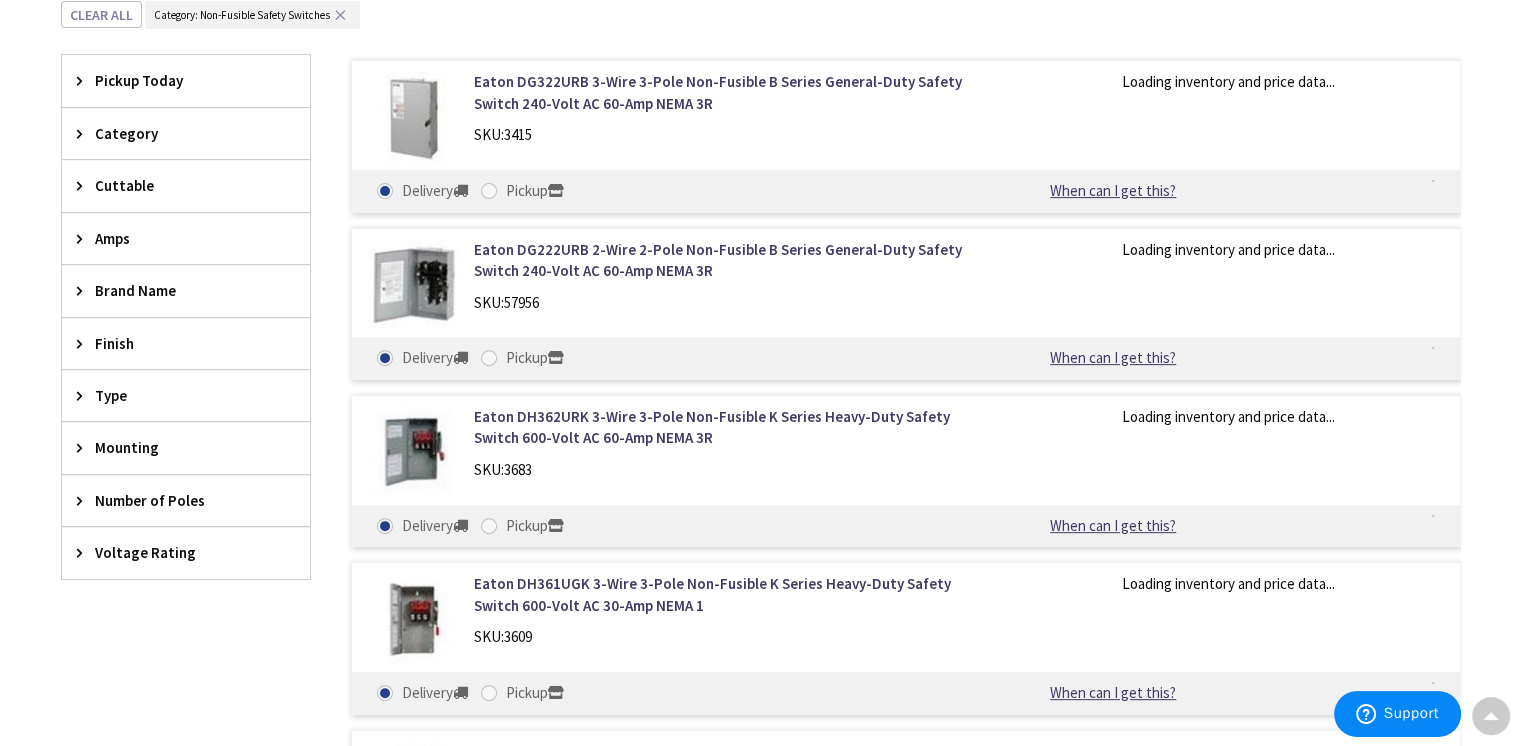 click on "Amps" at bounding box center [176, 238] 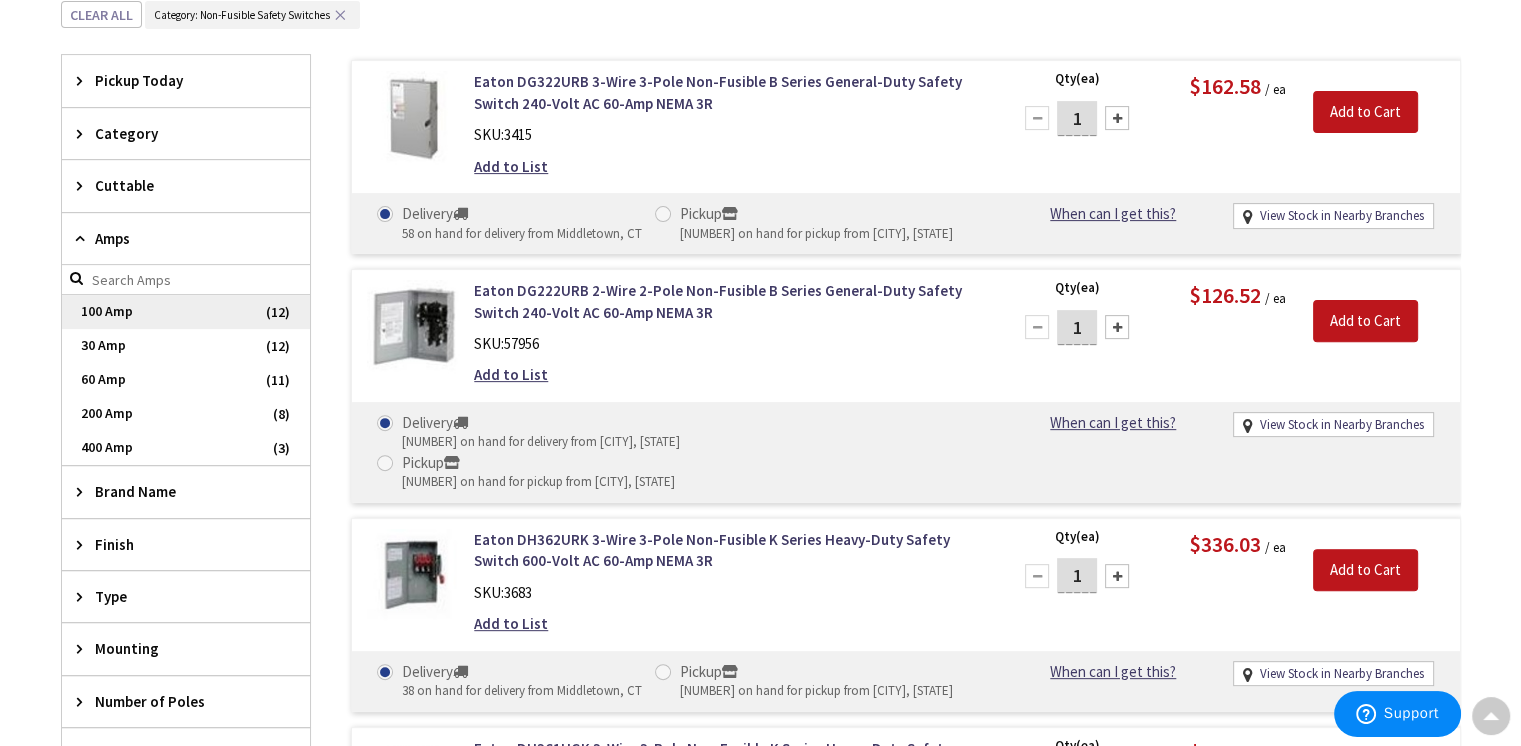 click on "100 Amp" at bounding box center (186, 312) 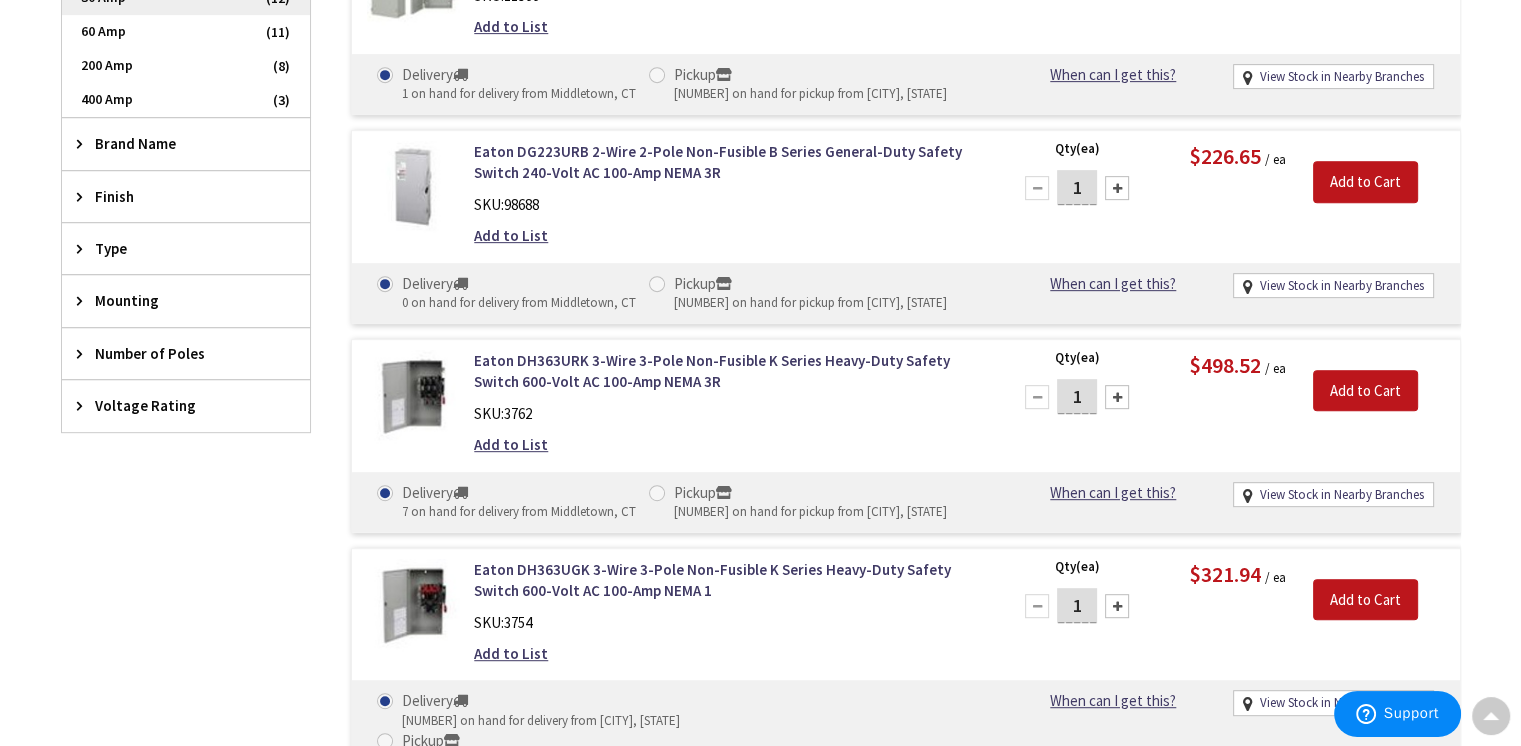 scroll, scrollTop: 948, scrollLeft: 0, axis: vertical 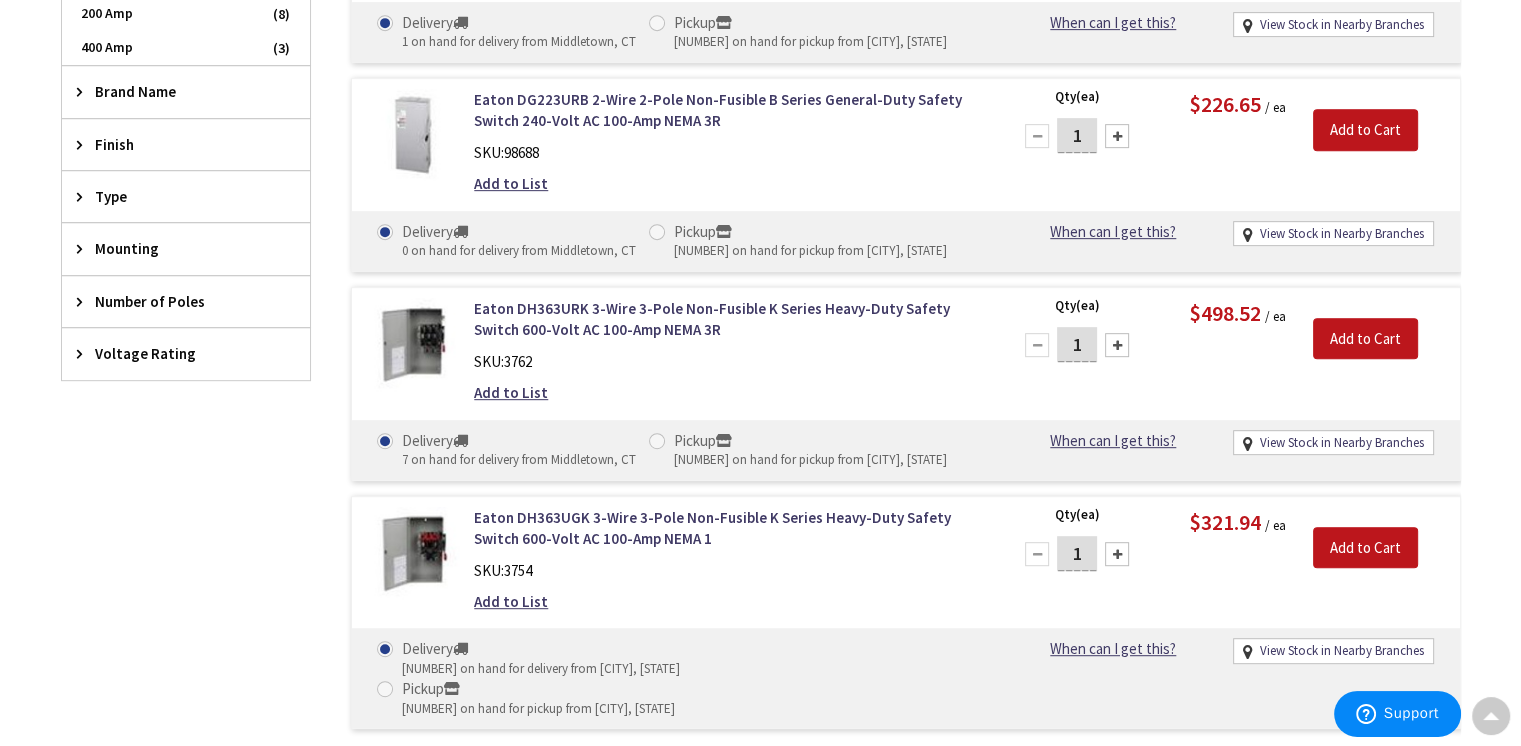 click on "Voltage Rating" at bounding box center [176, 353] 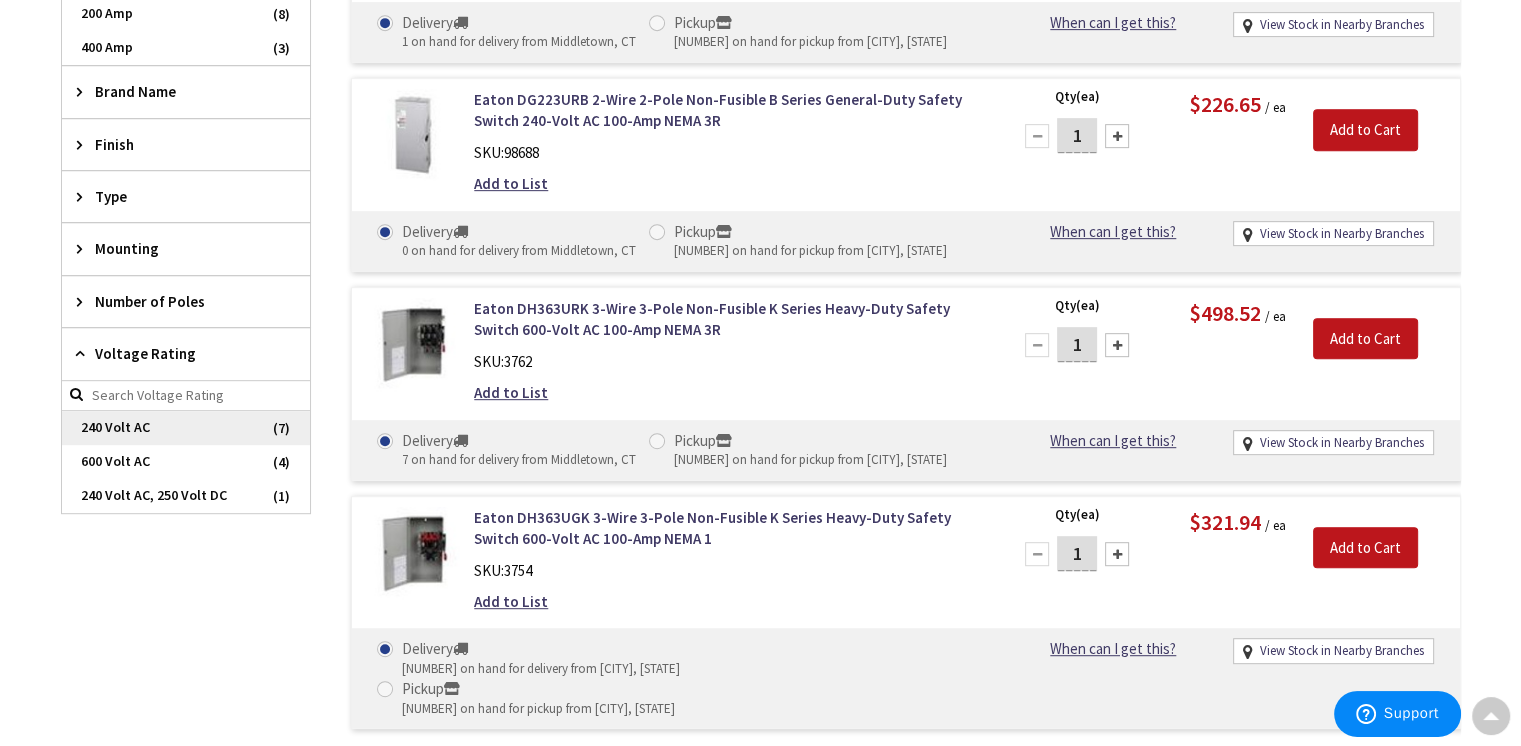 click on "240 Volt AC" at bounding box center (186, 428) 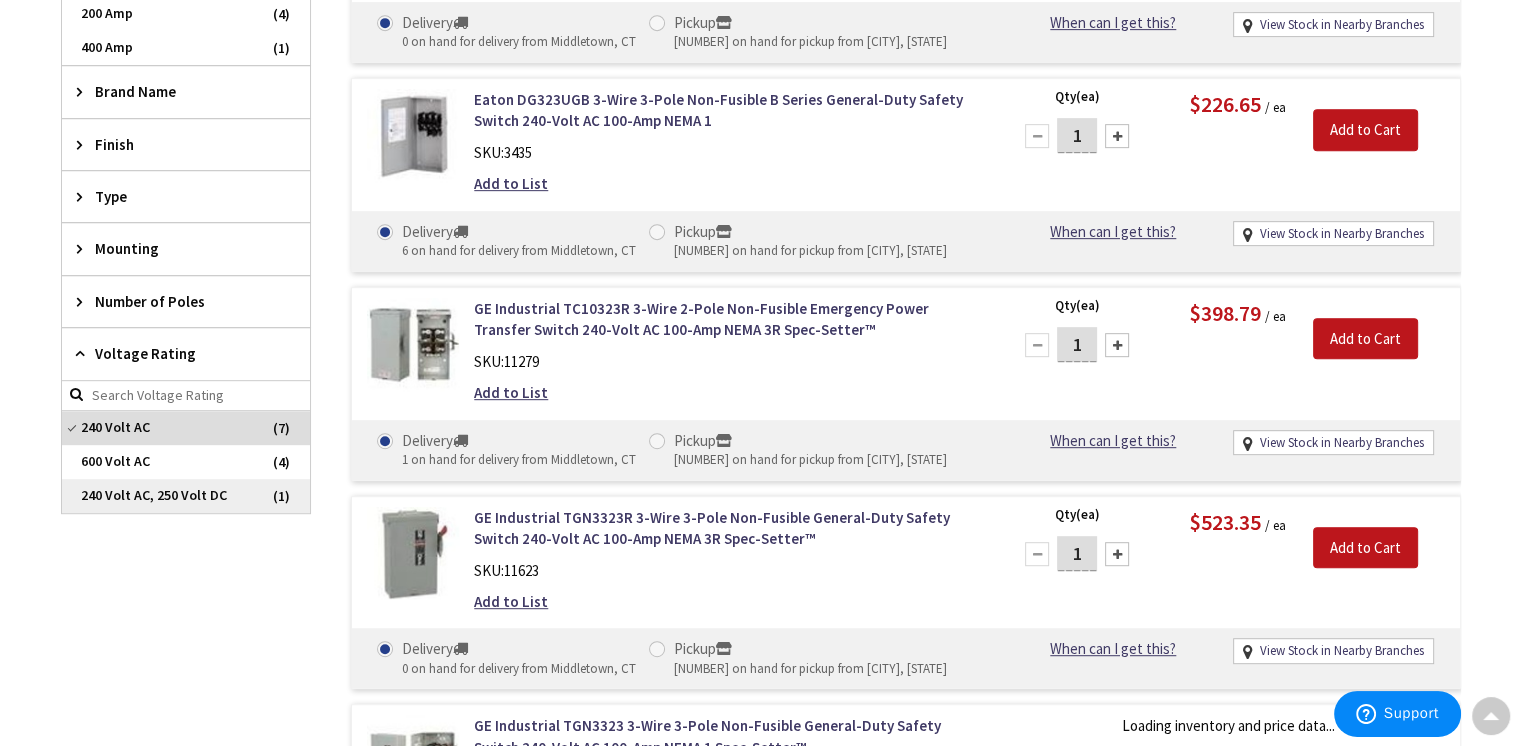 click on "240 Volt AC, 250 Volt DC" at bounding box center (186, 496) 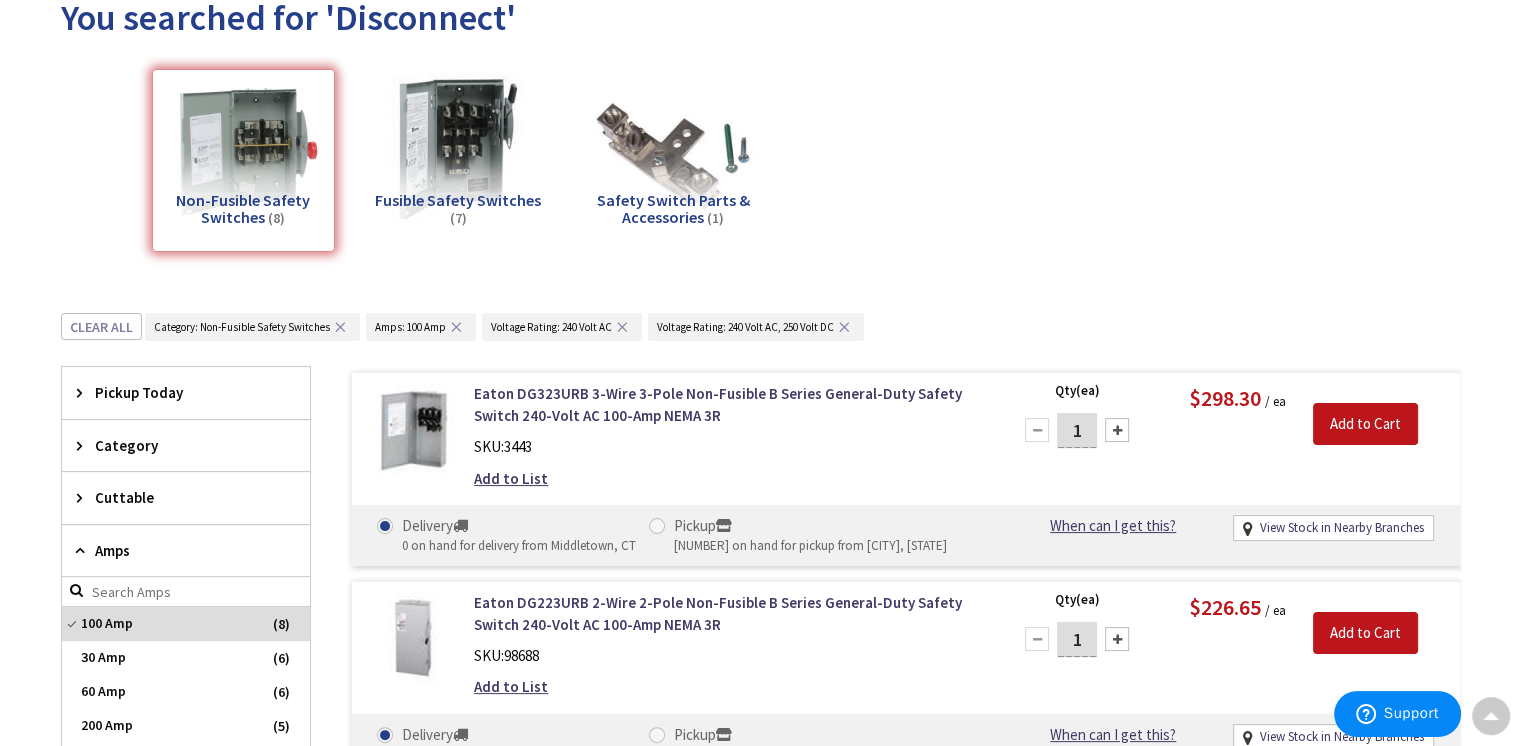 scroll, scrollTop: 0, scrollLeft: 0, axis: both 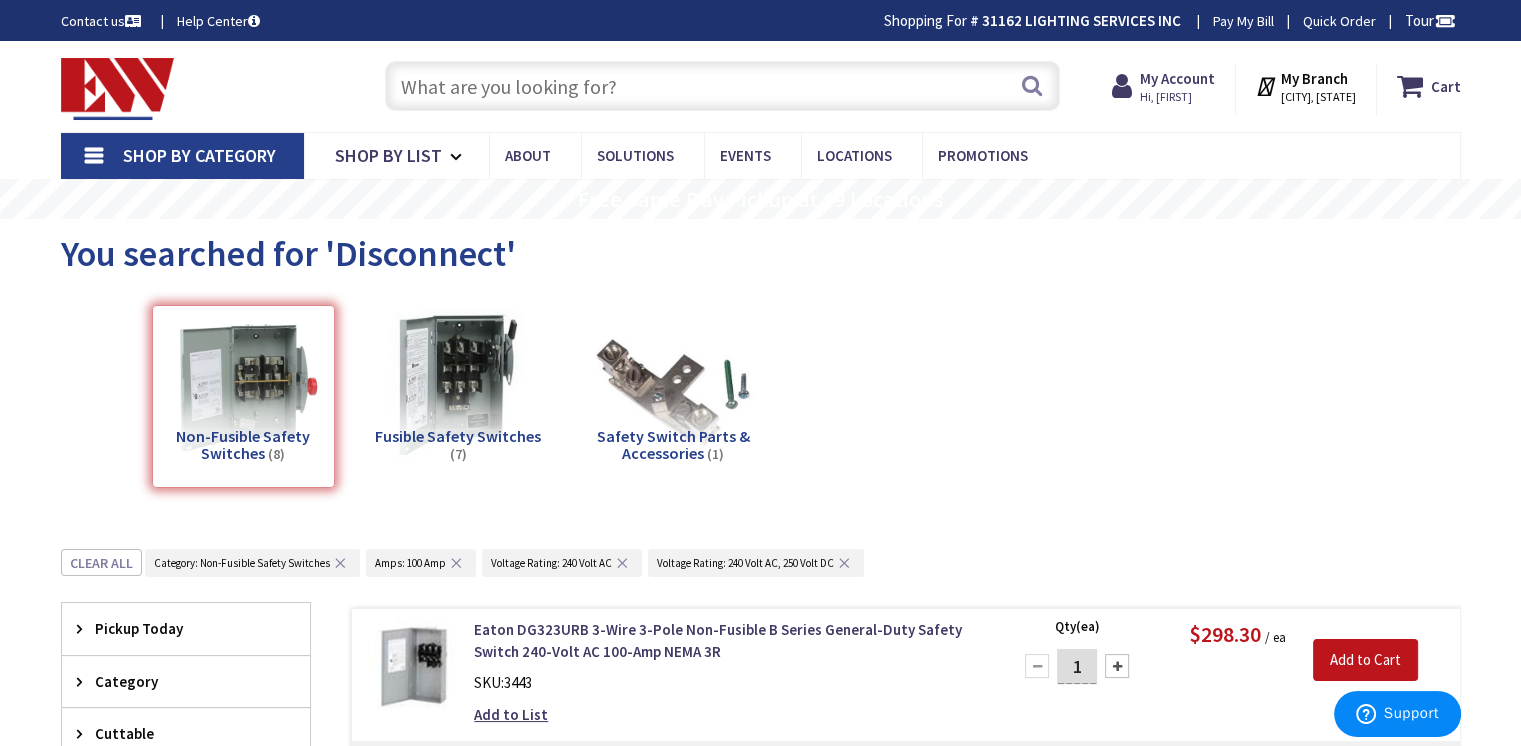 click at bounding box center [722, 86] 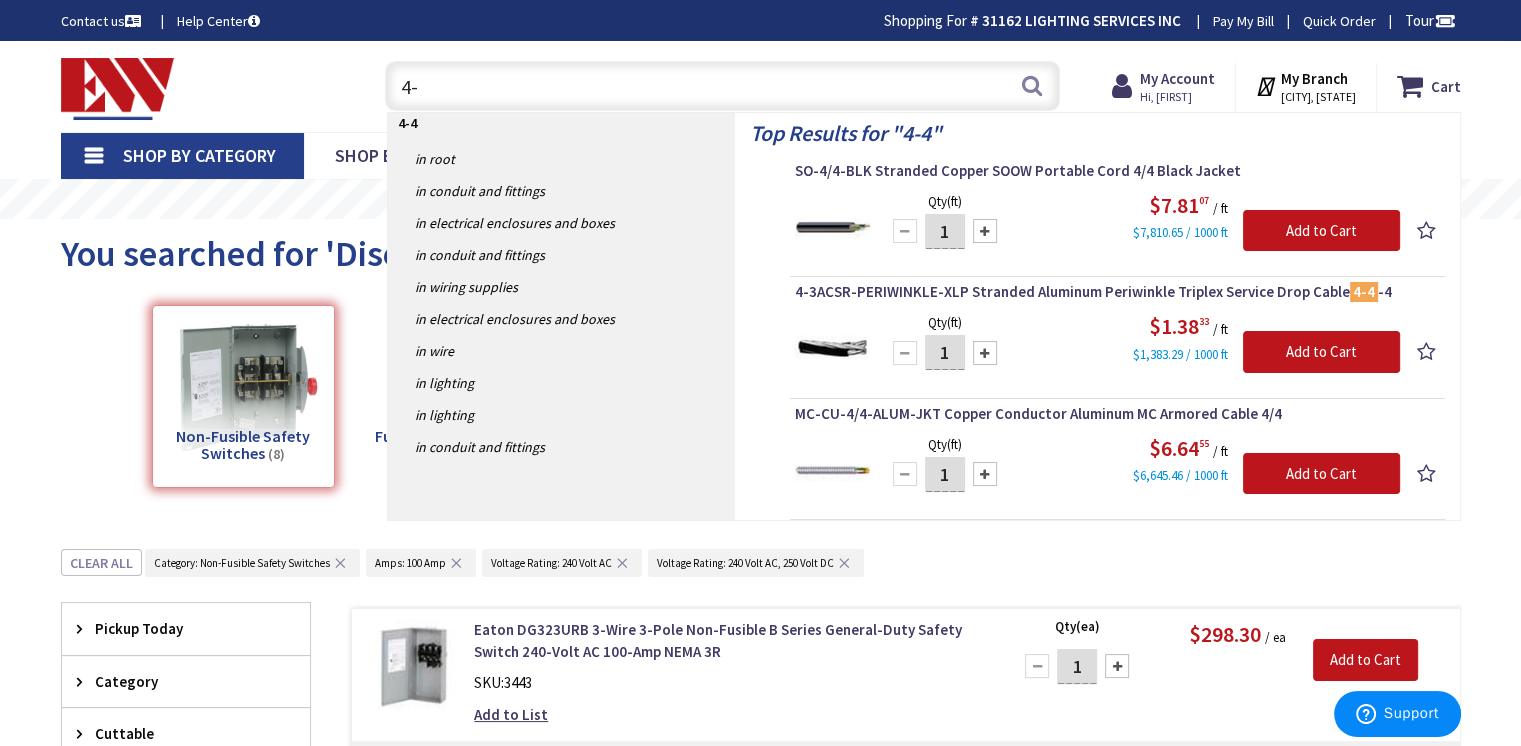 type on "4" 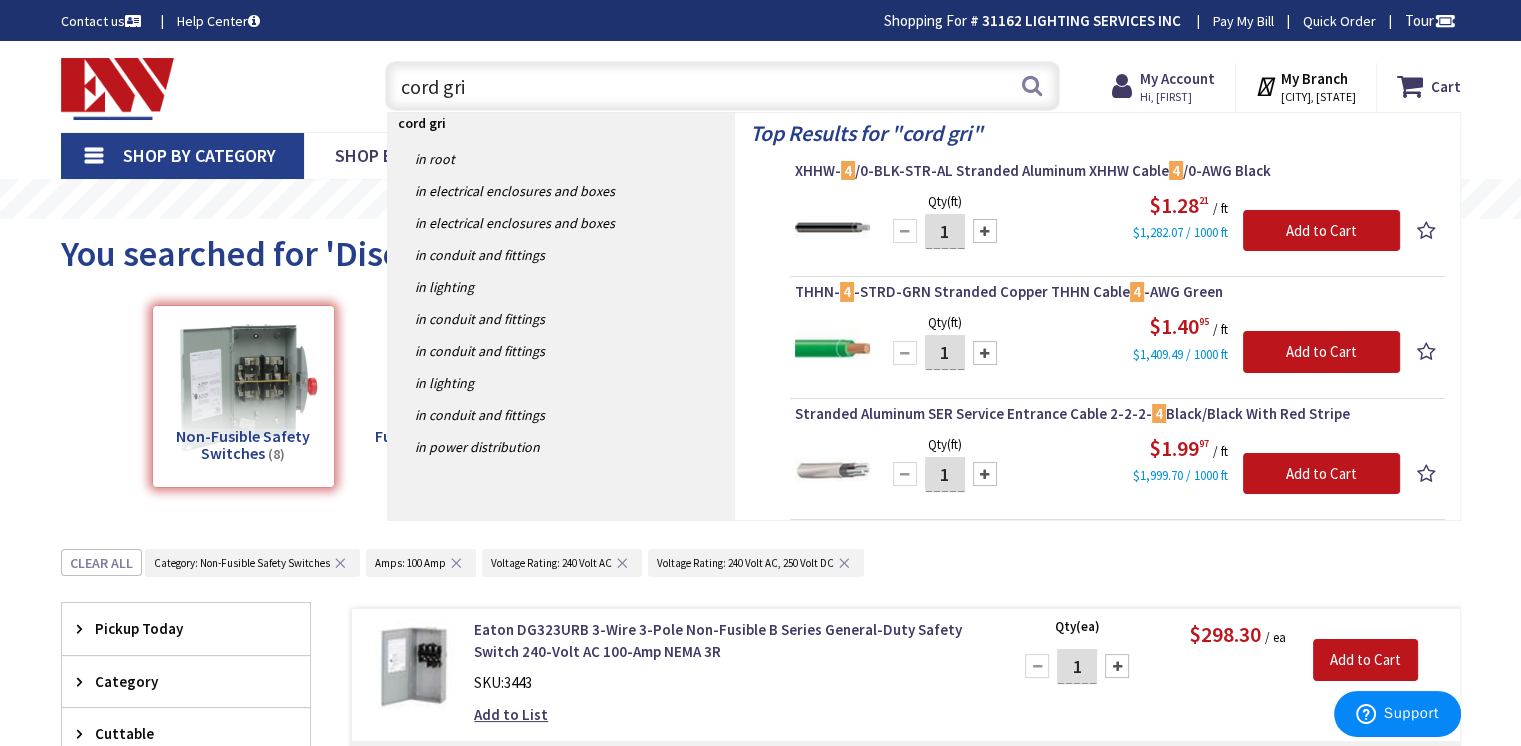 type on "cord grip" 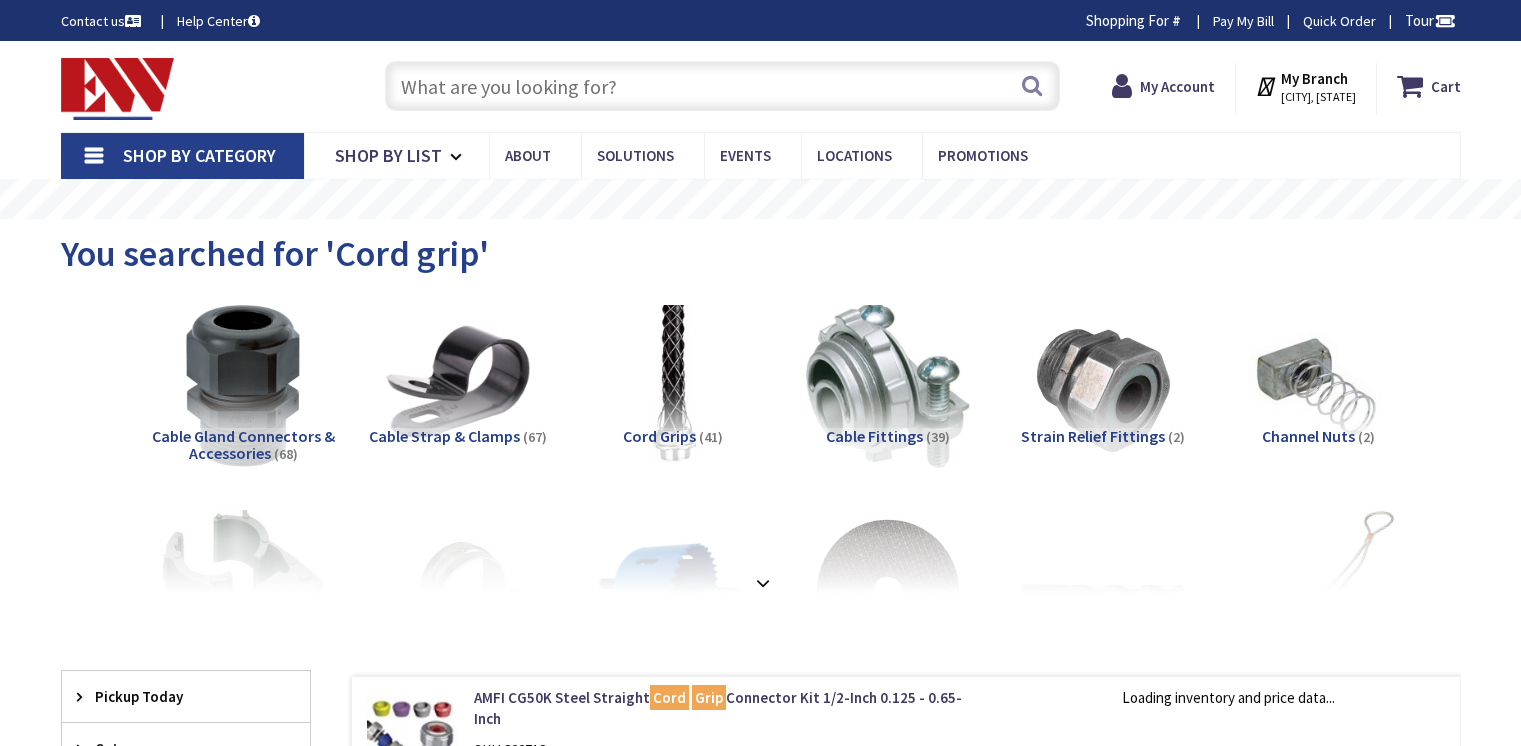 scroll, scrollTop: 0, scrollLeft: 0, axis: both 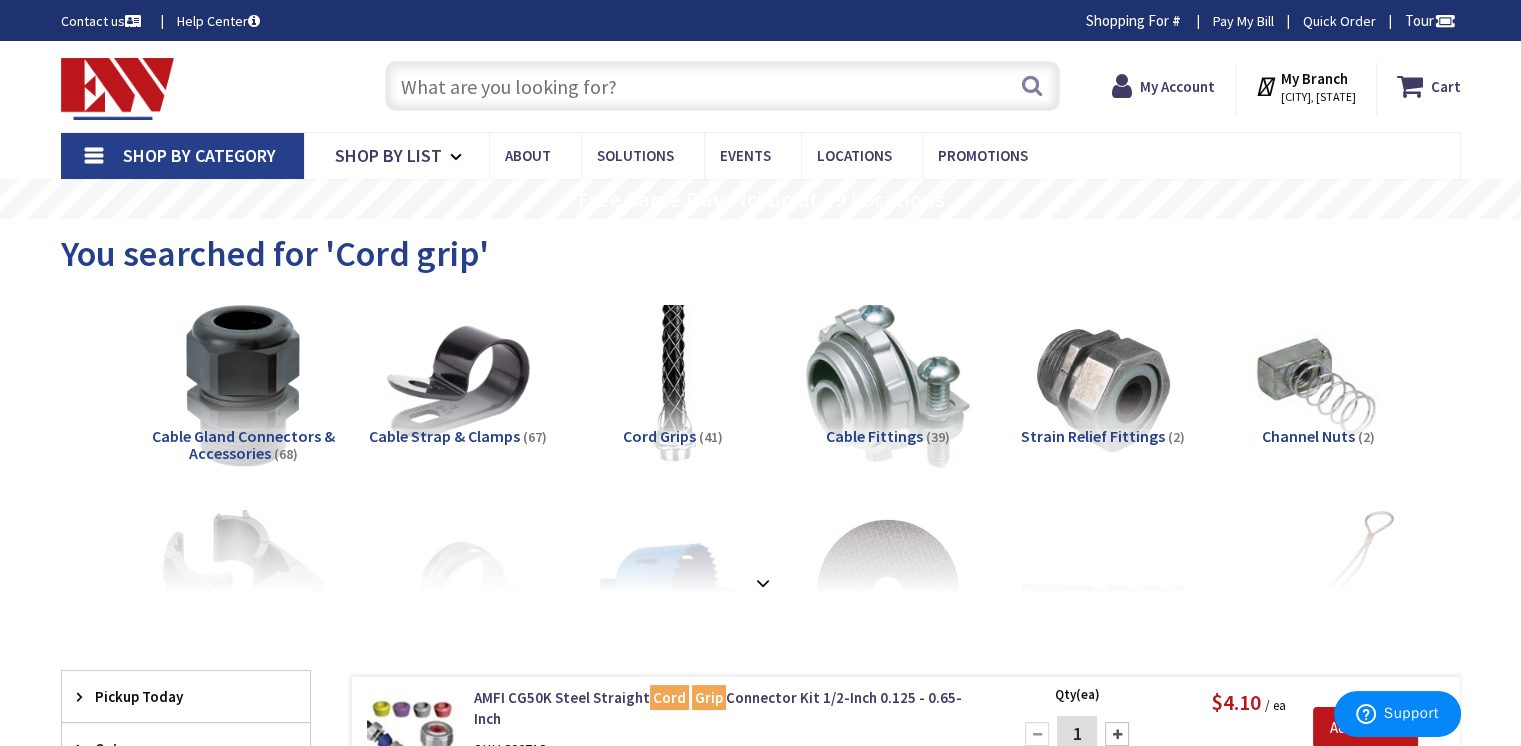 click on "Cord Grips" at bounding box center [659, 436] 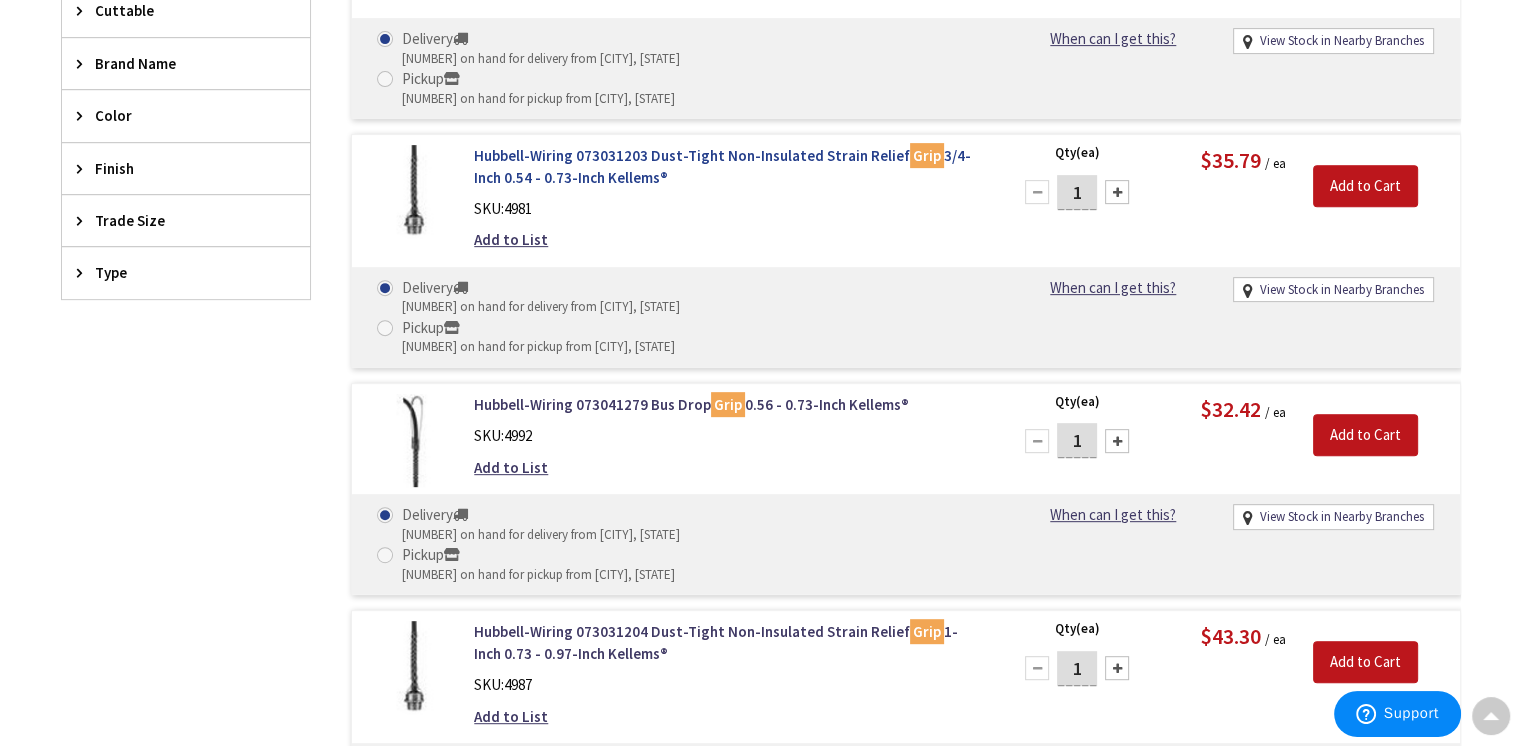 scroll, scrollTop: 833, scrollLeft: 0, axis: vertical 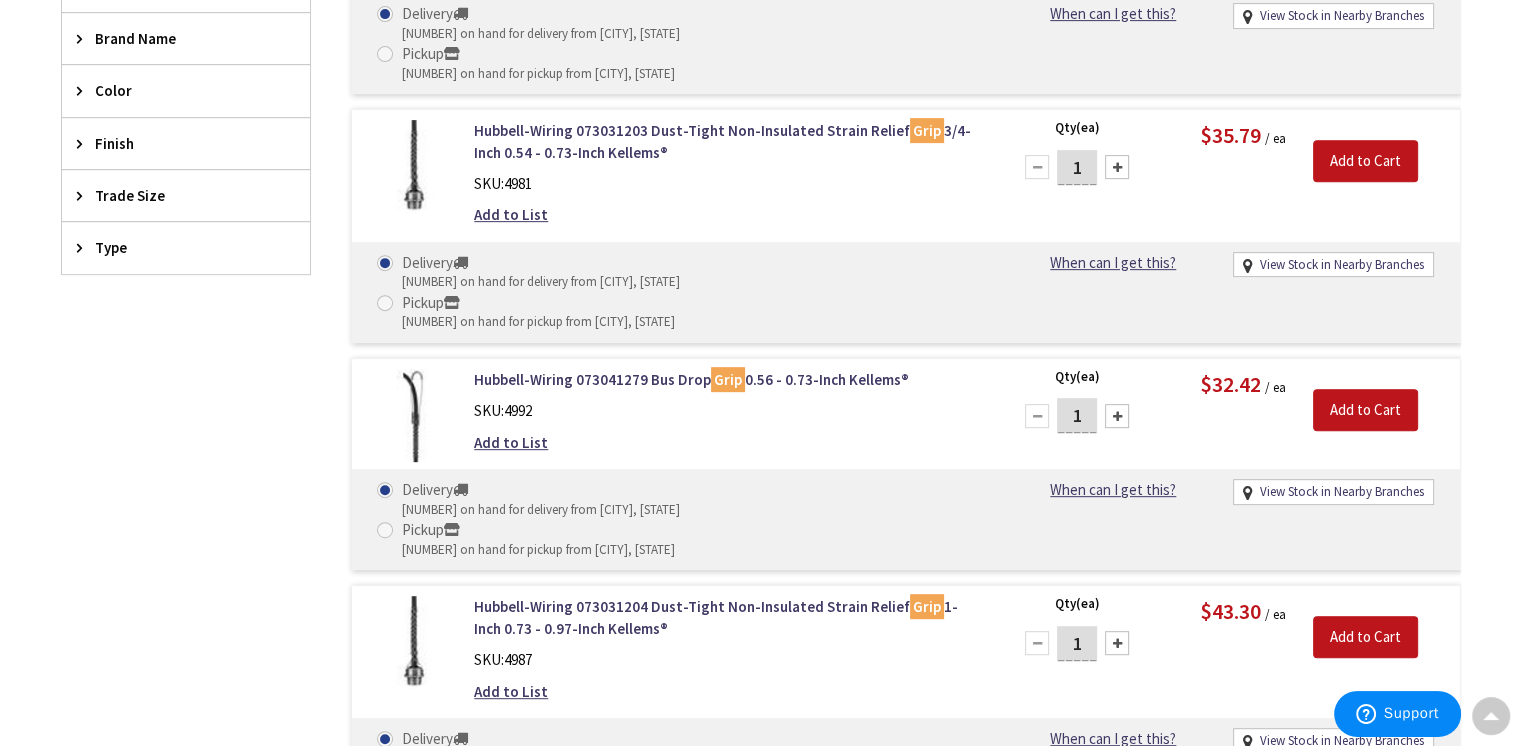 click on "Trade Size" at bounding box center (176, 195) 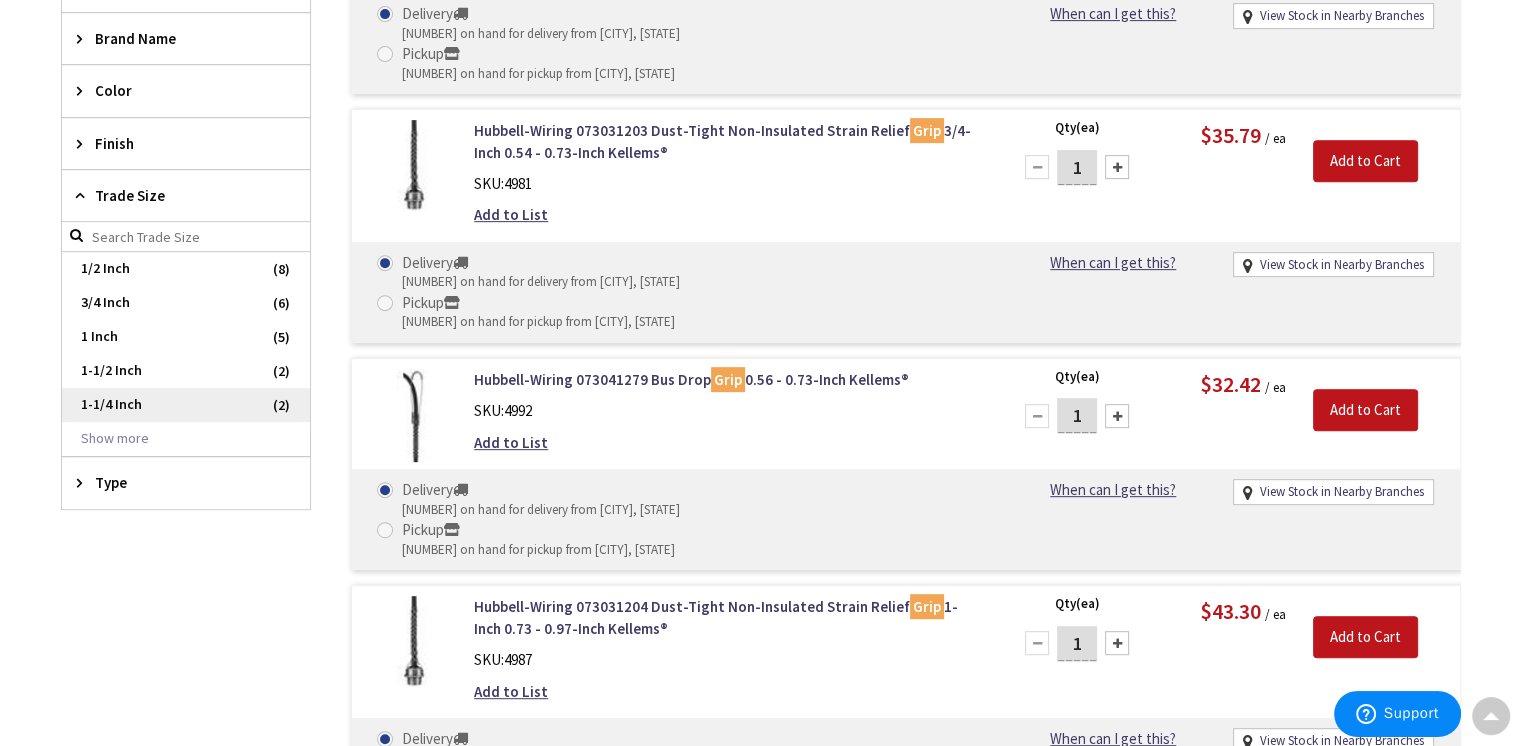 click on "1-1/4 Inch" at bounding box center [186, 405] 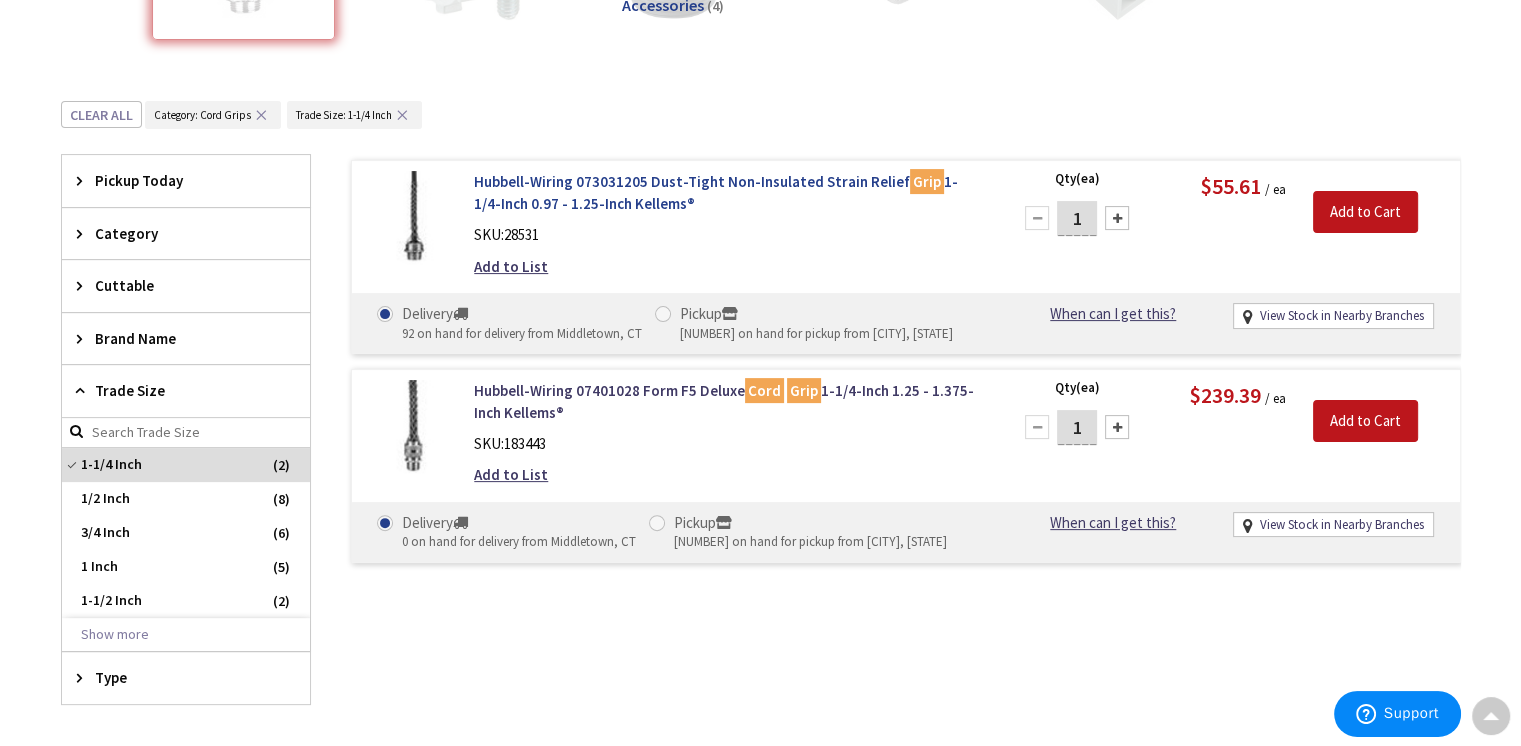 scroll, scrollTop: 0, scrollLeft: 0, axis: both 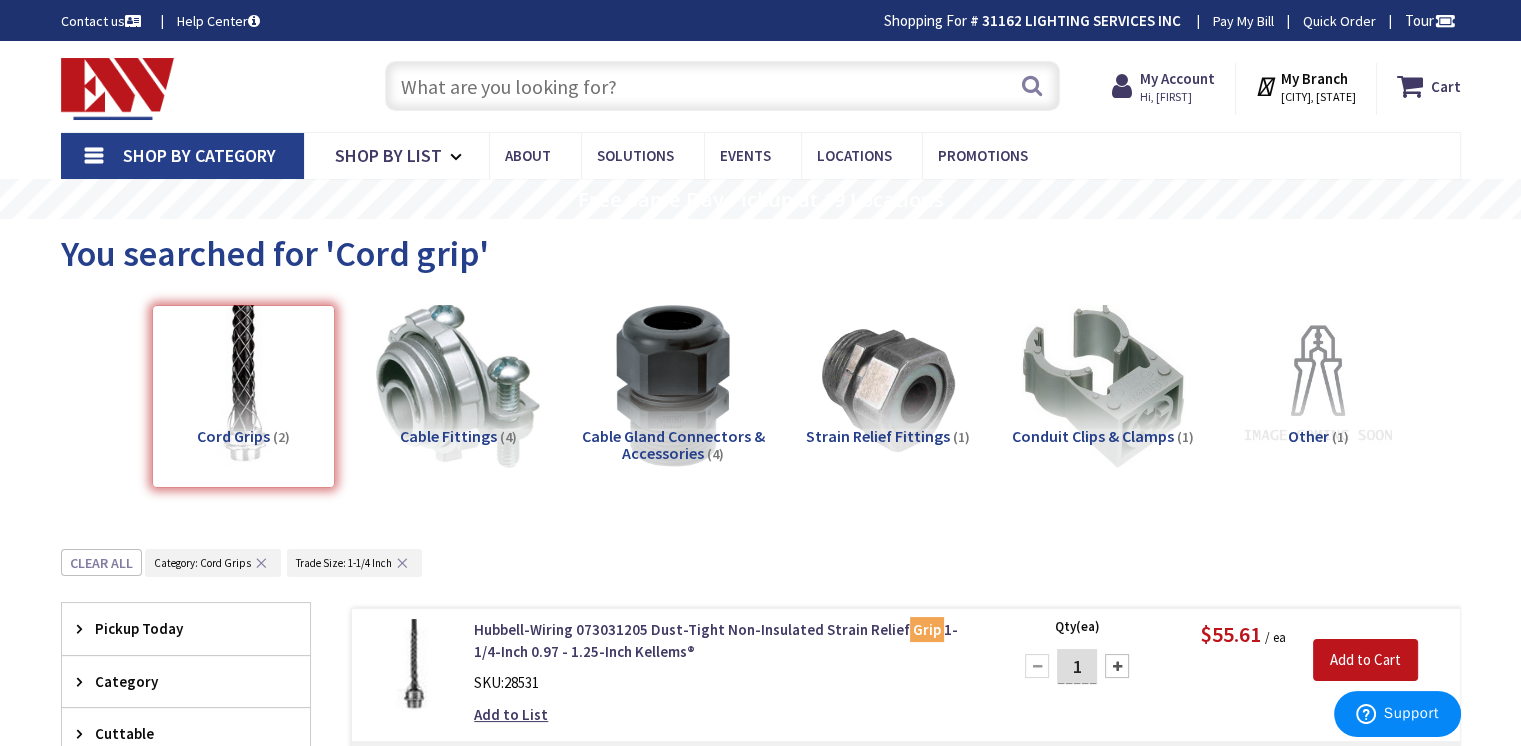 click on "Cable Gland Connectors & Accessories" at bounding box center (673, 445) 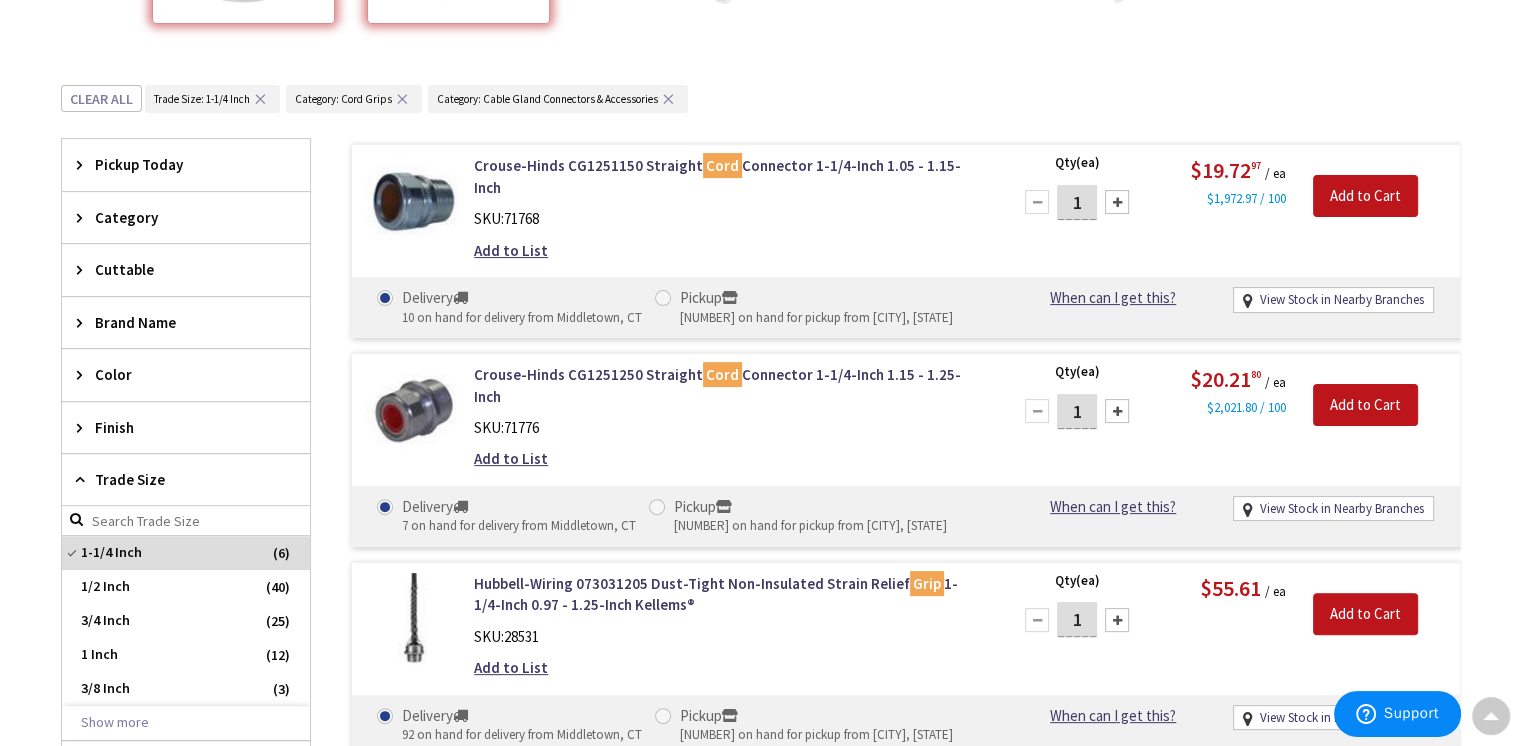 scroll, scrollTop: 548, scrollLeft: 0, axis: vertical 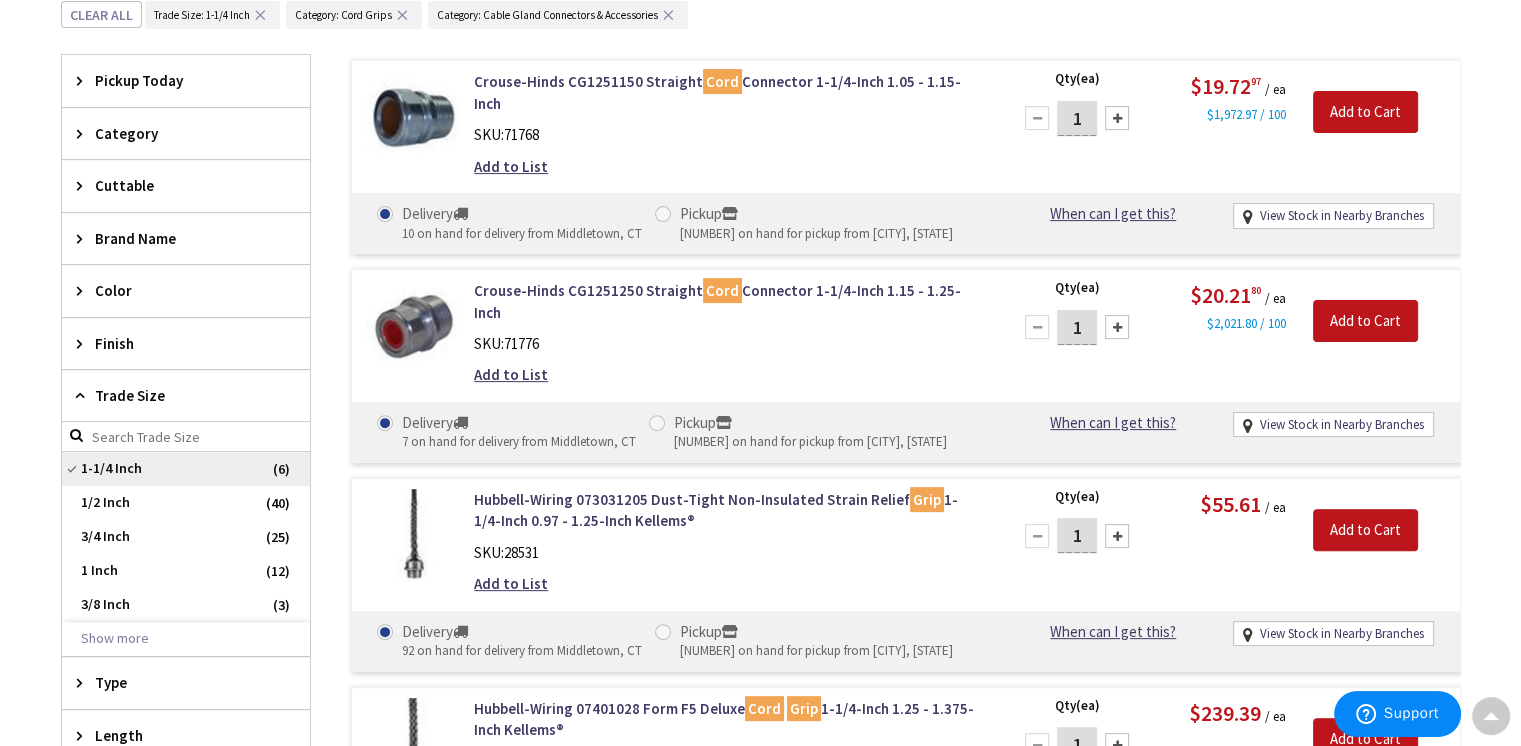 click on "1-1/4 Inch" at bounding box center (186, 469) 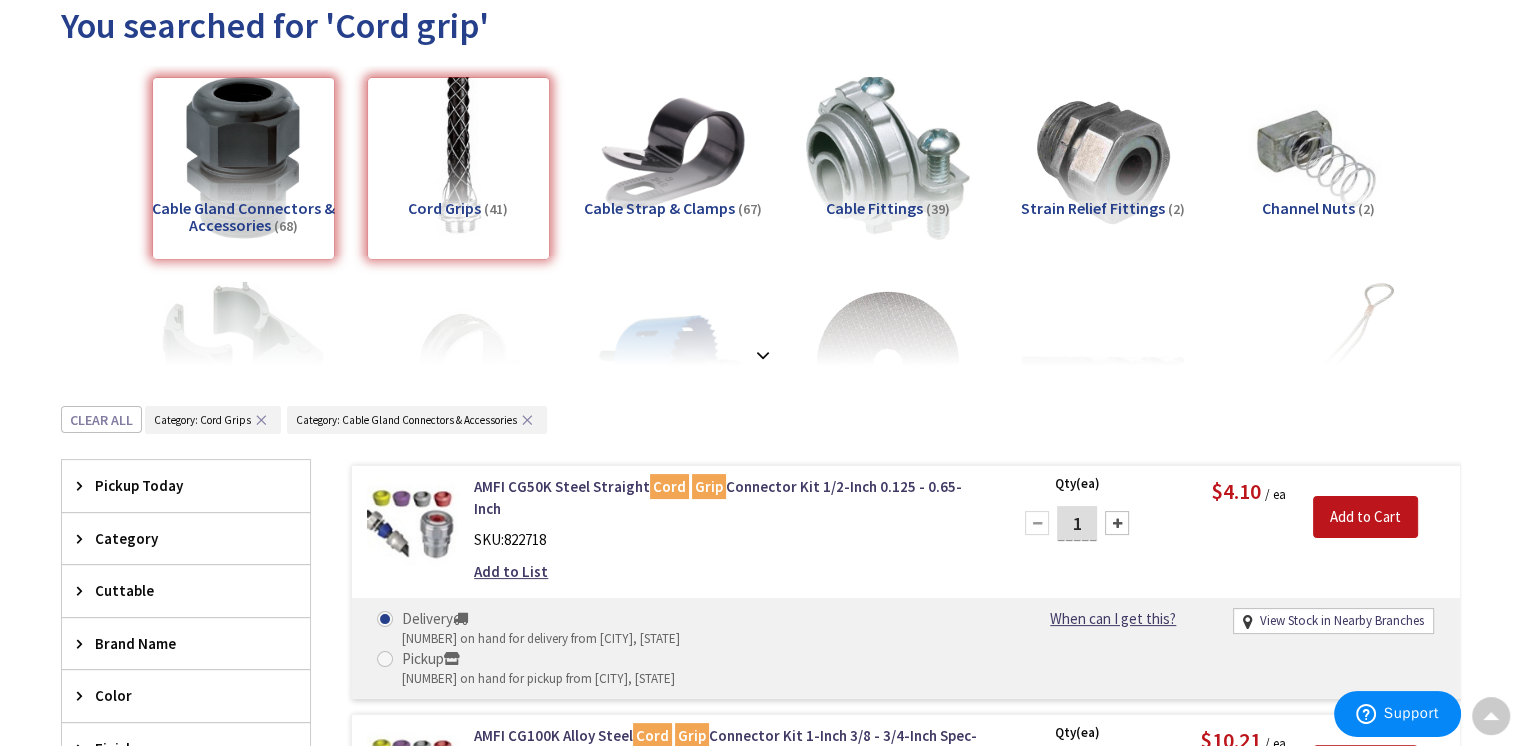 scroll, scrollTop: 0, scrollLeft: 0, axis: both 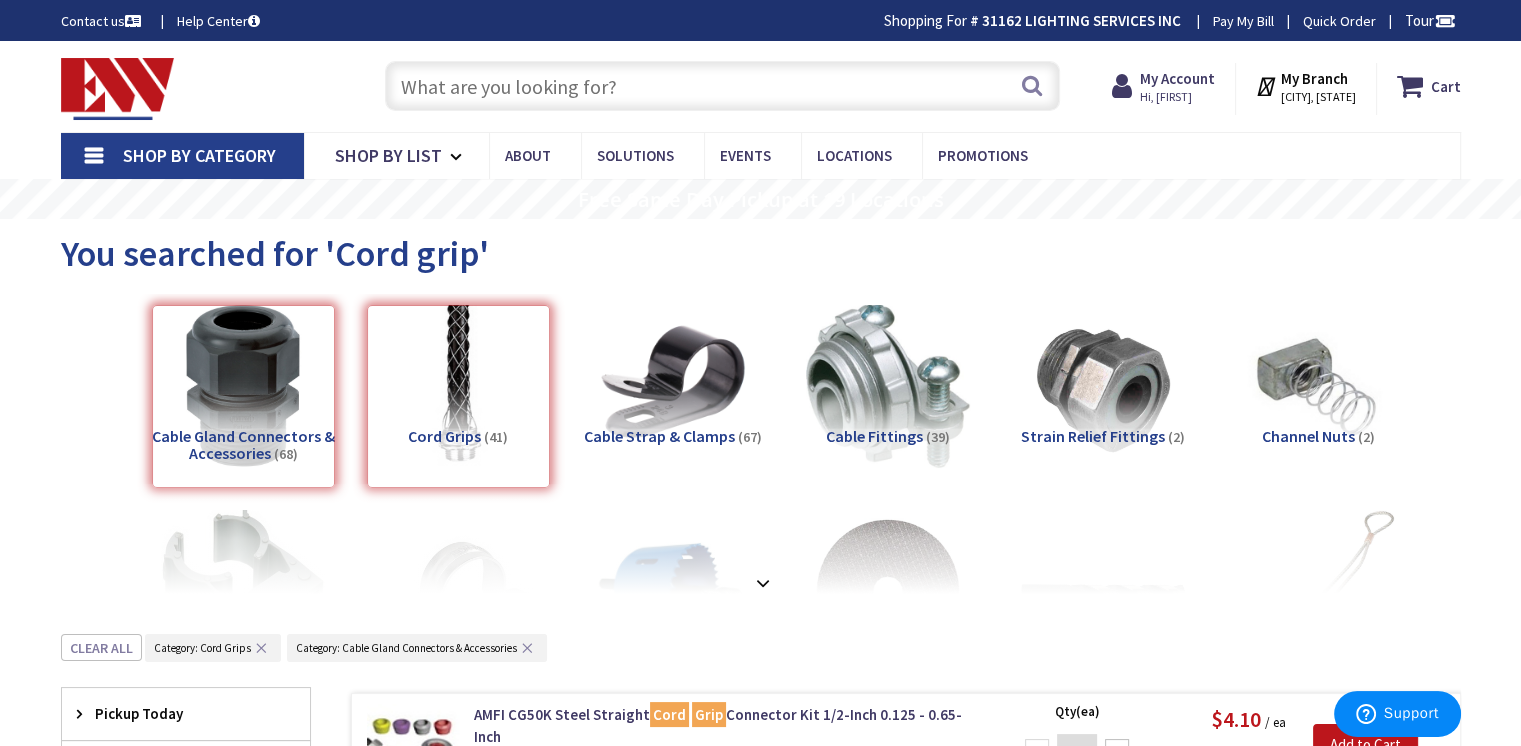 click at bounding box center (722, 86) 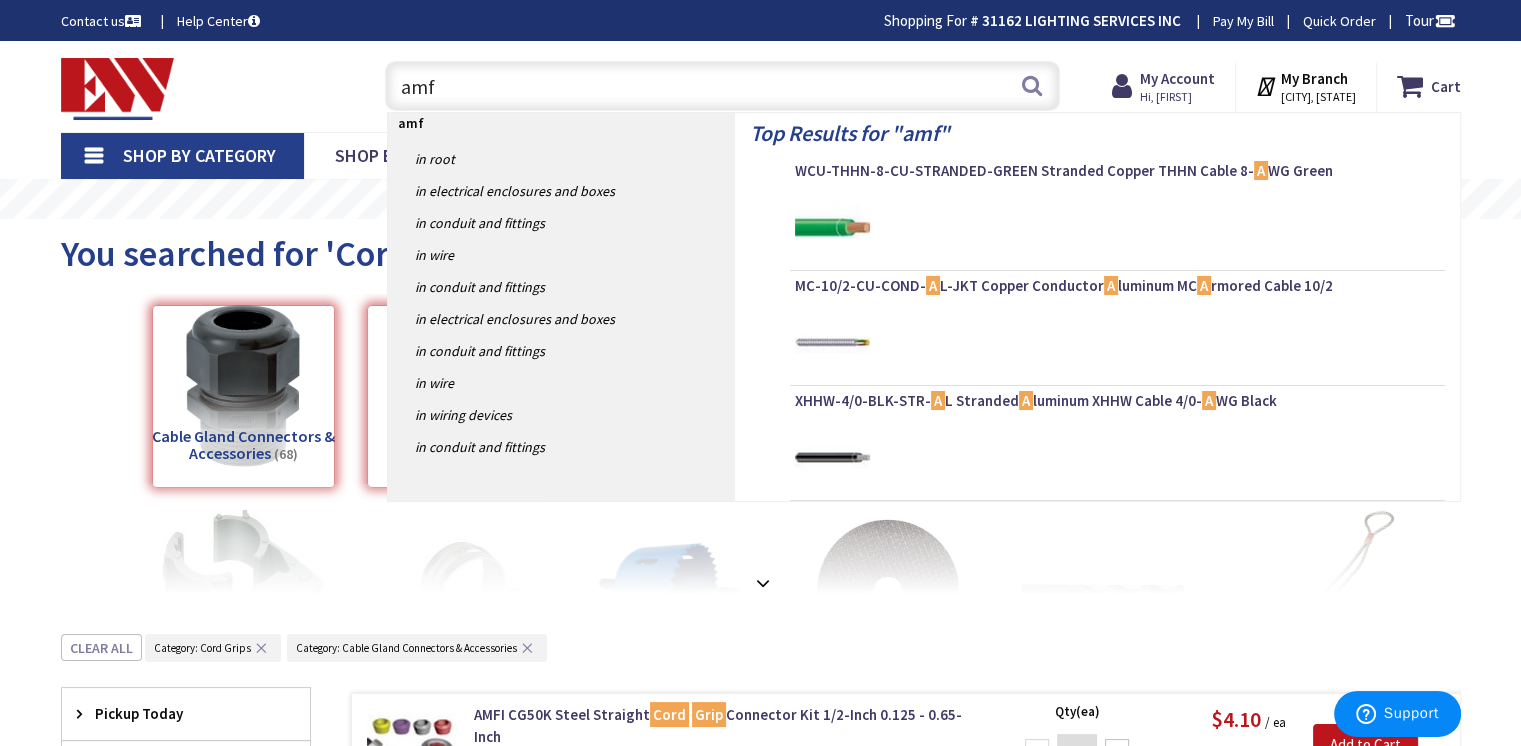 type on "amfi" 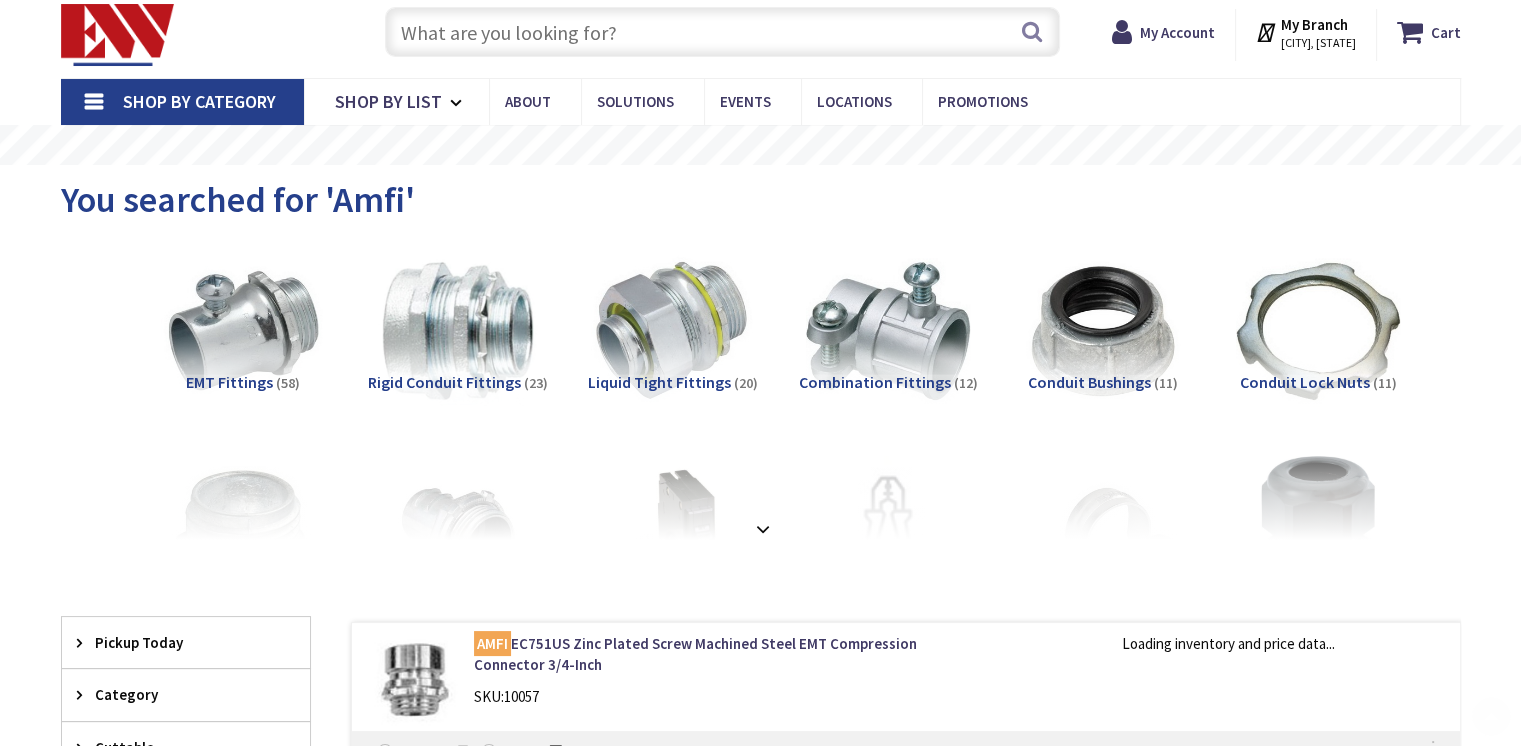 scroll, scrollTop: 239, scrollLeft: 0, axis: vertical 